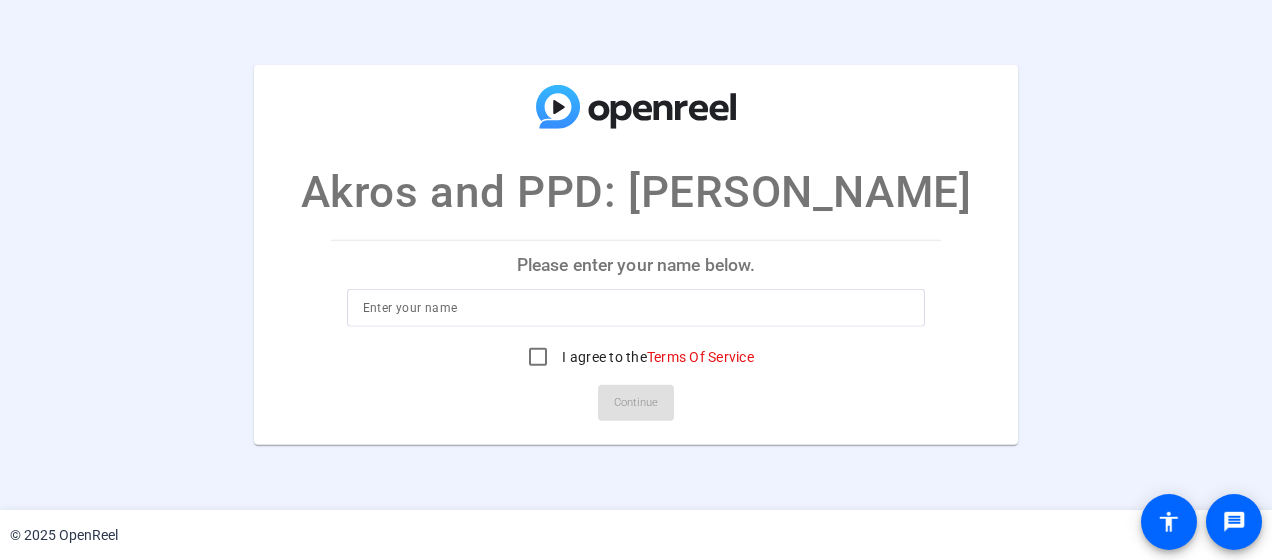 scroll, scrollTop: 0, scrollLeft: 0, axis: both 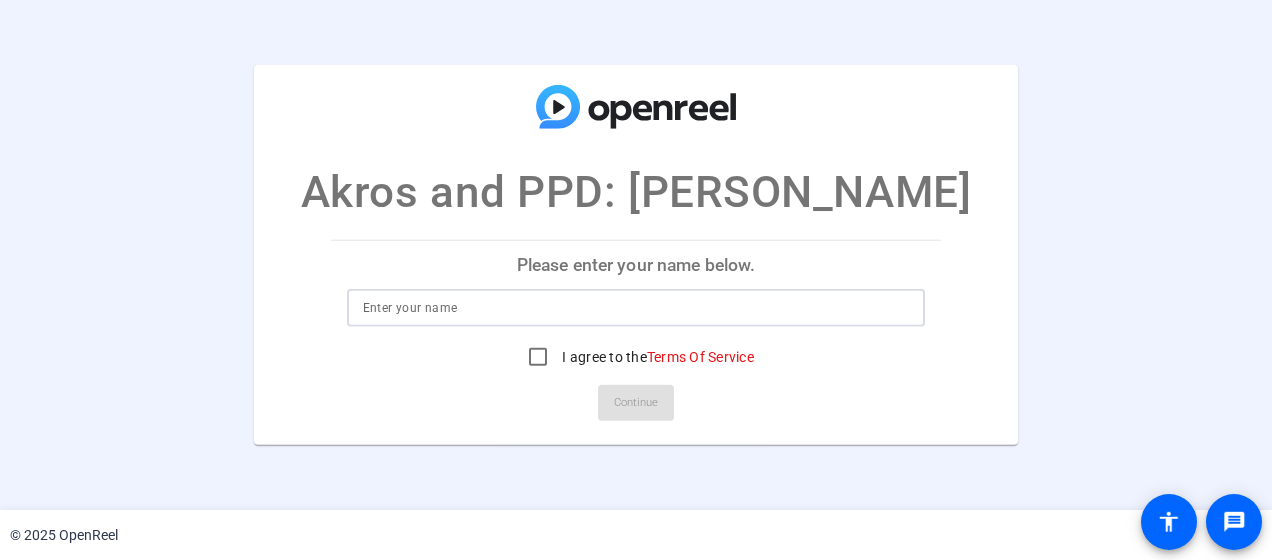 click at bounding box center (636, 308) 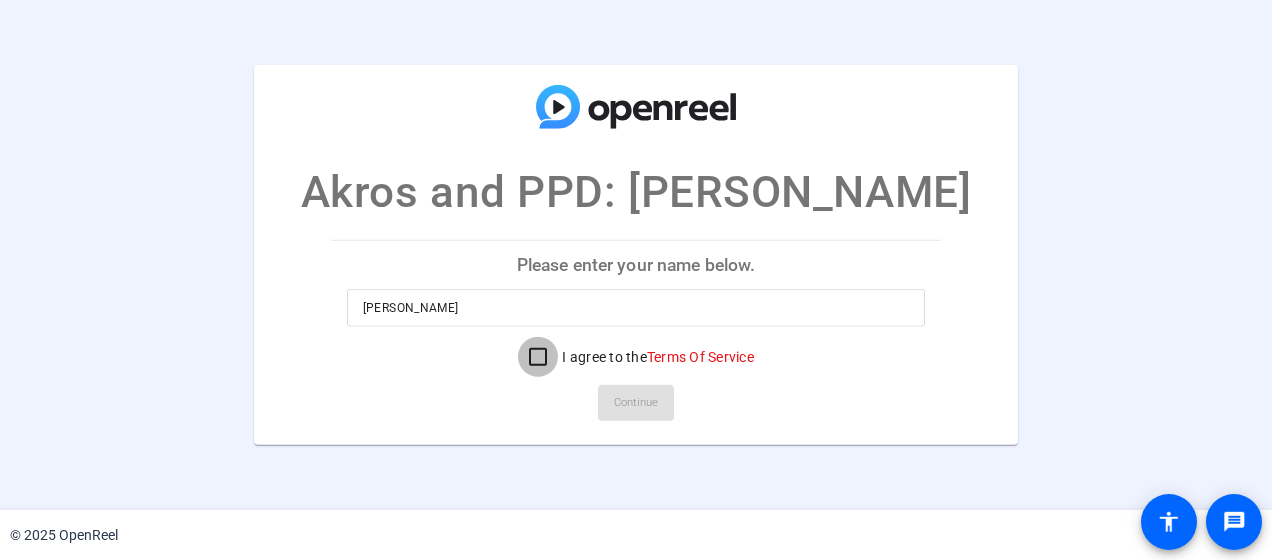 click on "I agree to the  Terms Of Service" at bounding box center [538, 357] 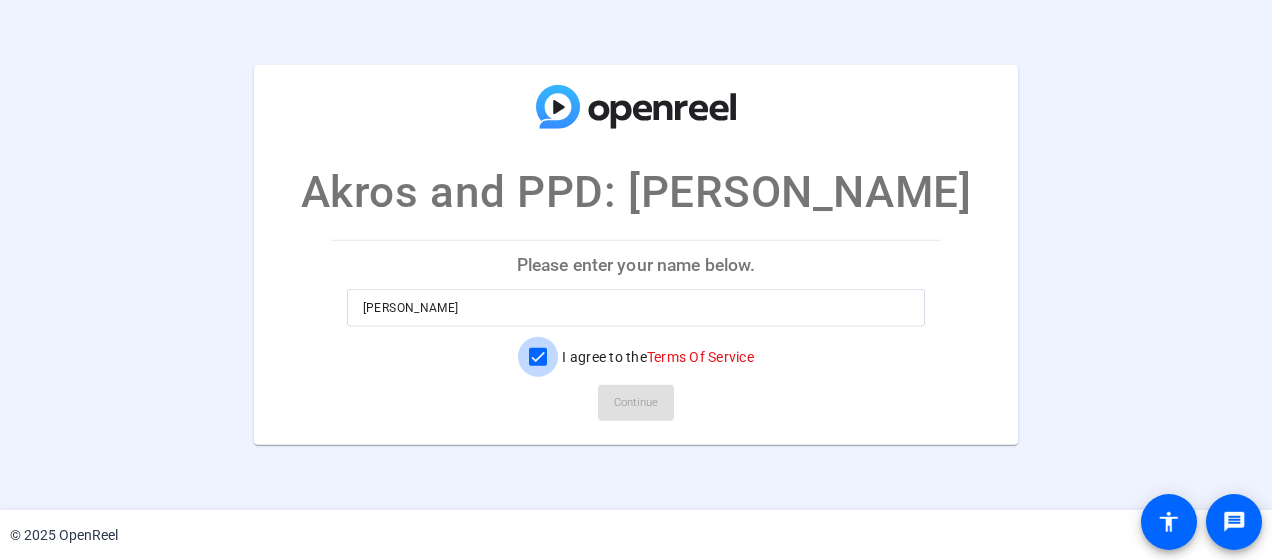 checkbox on "true" 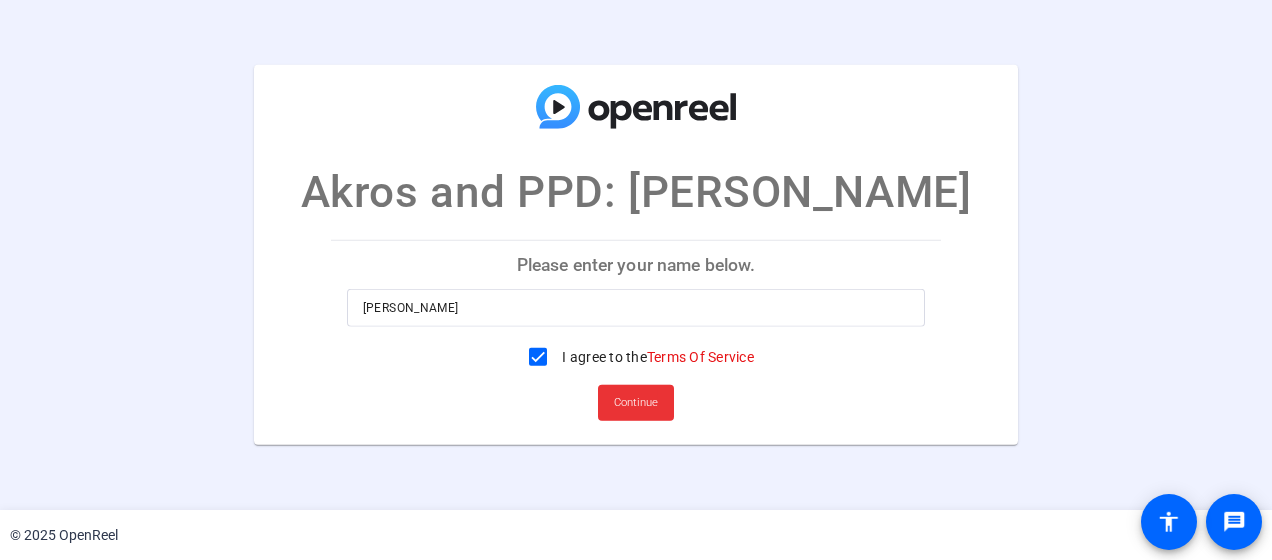 click on "Continue" 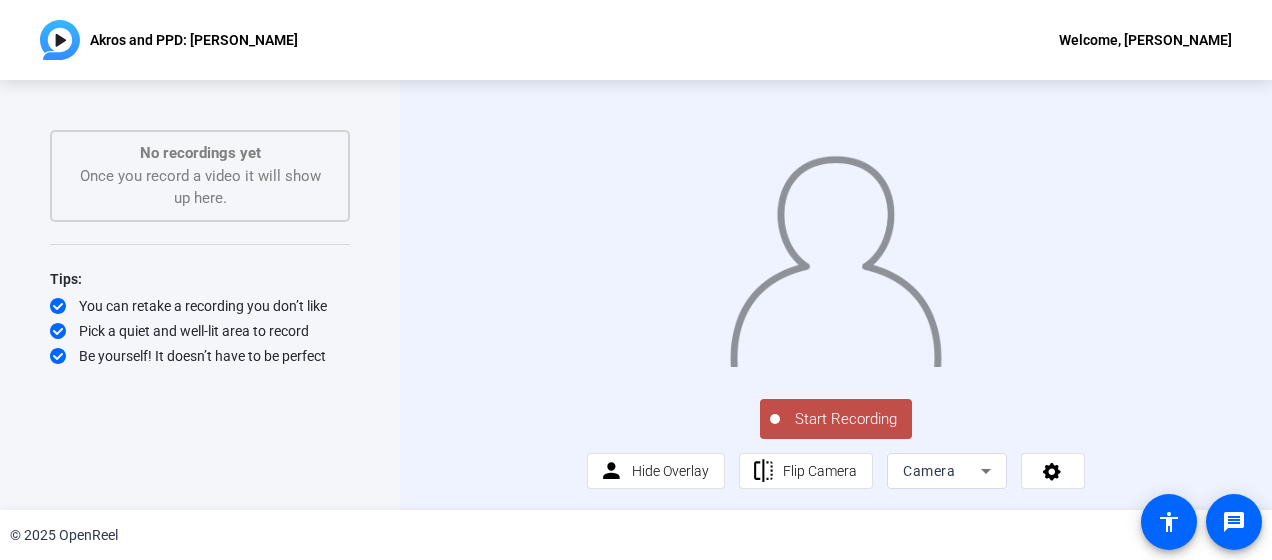 click on "Start Recording" 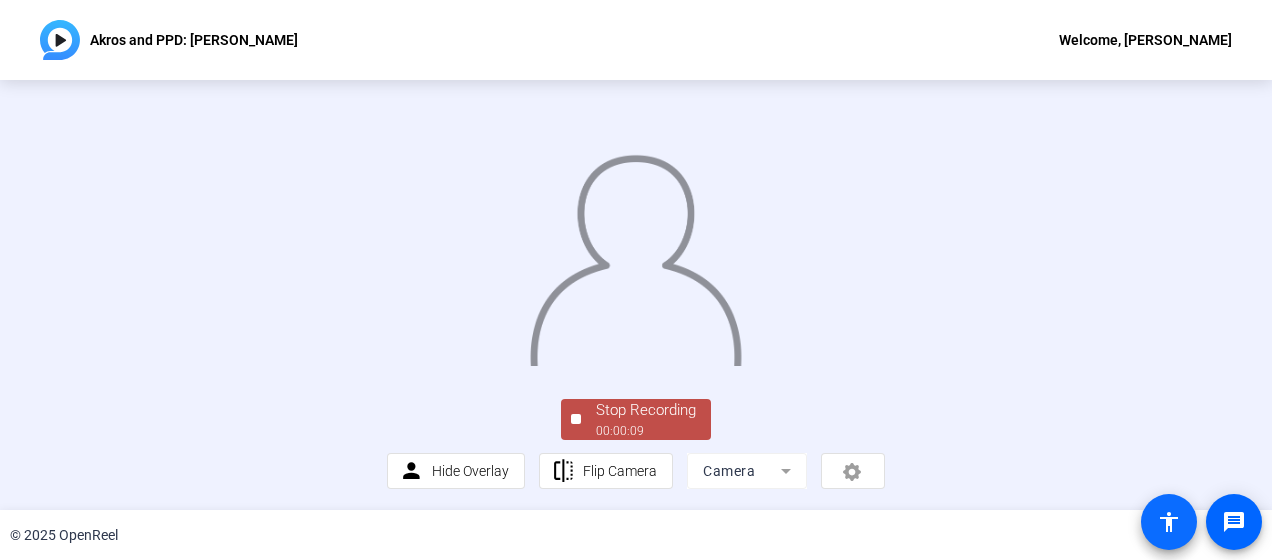 click on "accessibility" 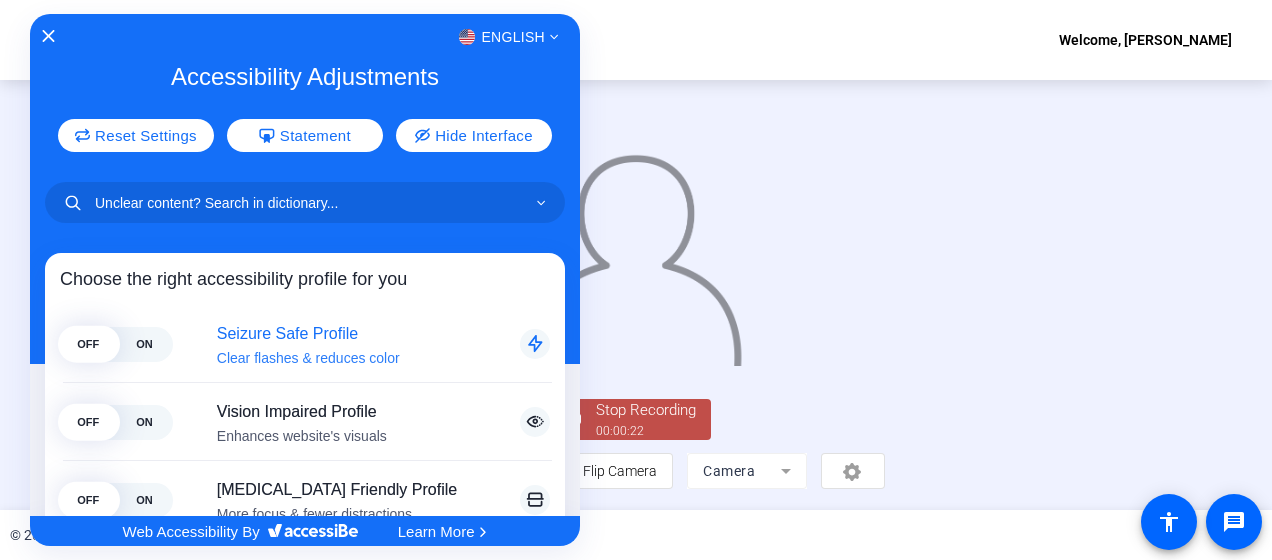 click on "ON" 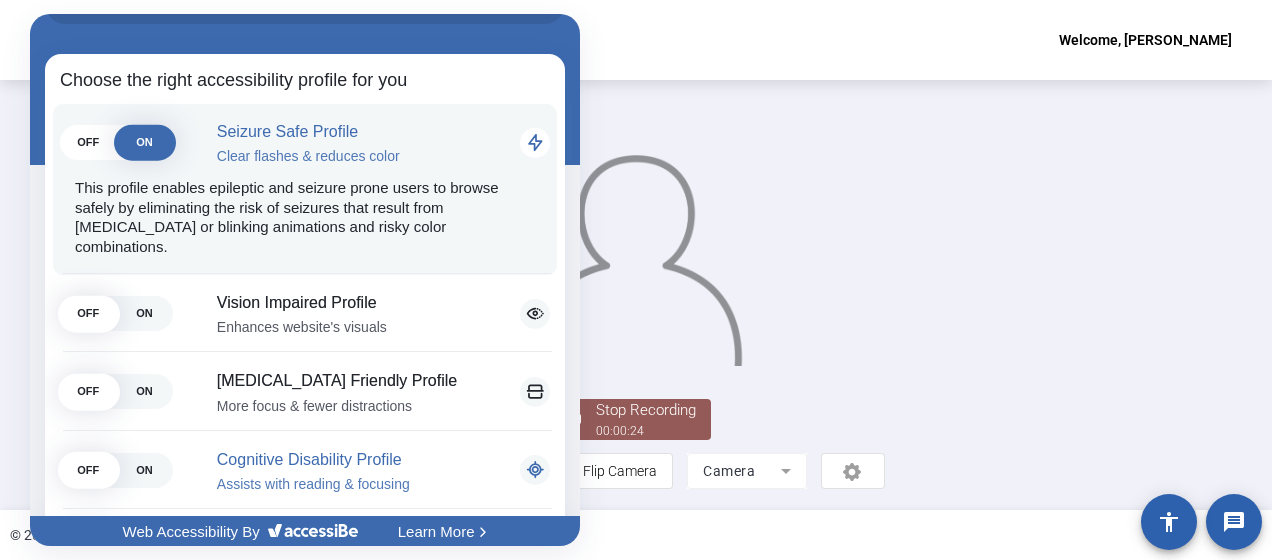 scroll, scrollTop: 200, scrollLeft: 0, axis: vertical 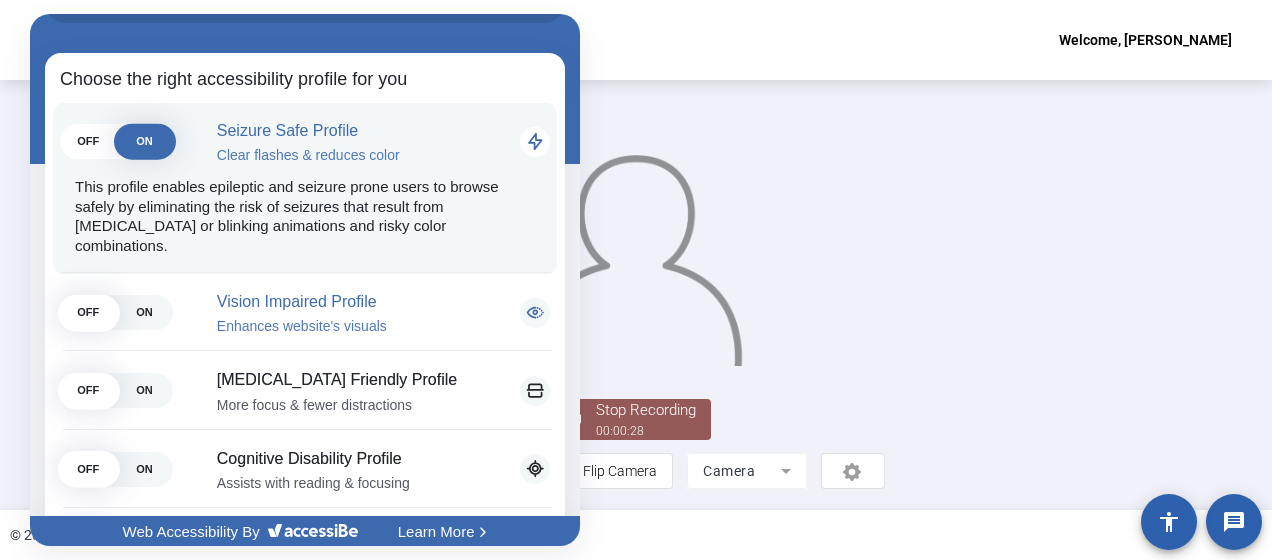 click on "ON" 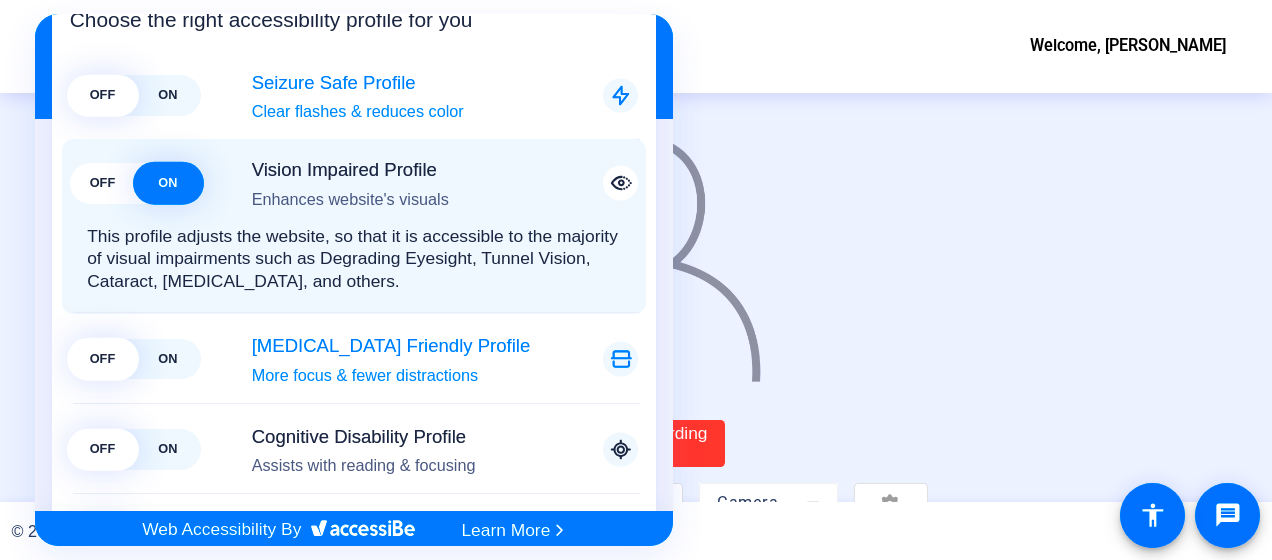 scroll, scrollTop: 286, scrollLeft: 0, axis: vertical 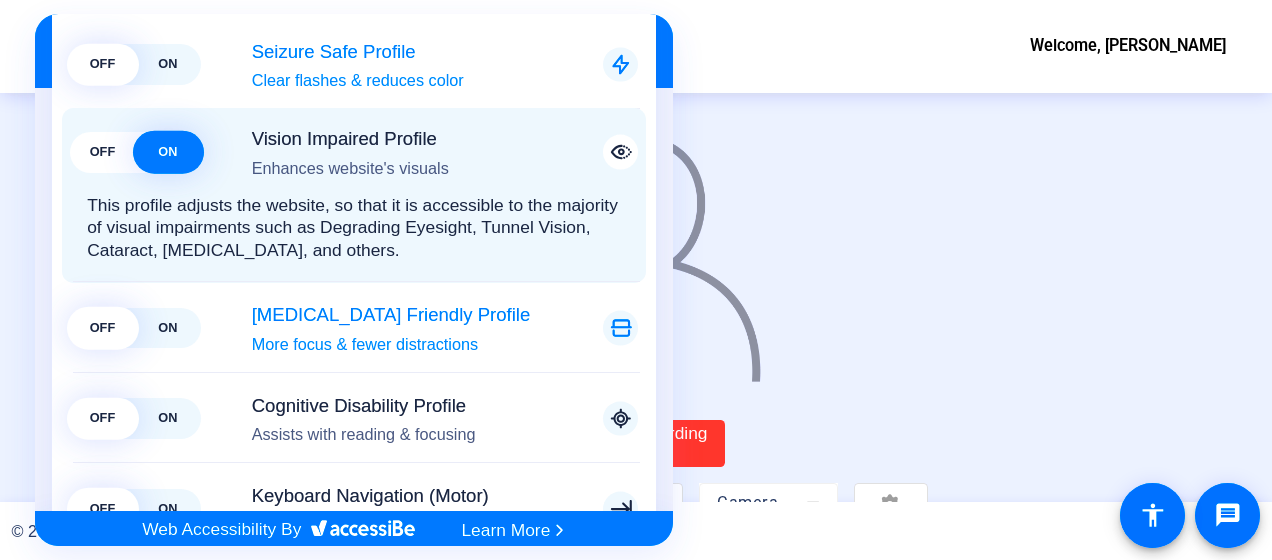 click on "ON" 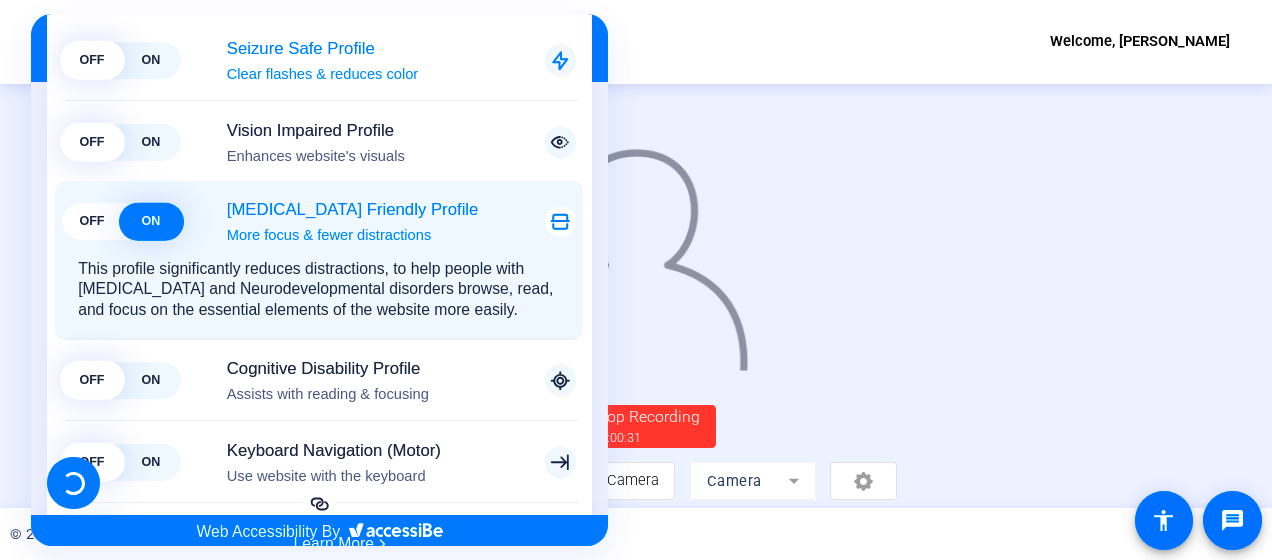 scroll, scrollTop: 286, scrollLeft: 0, axis: vertical 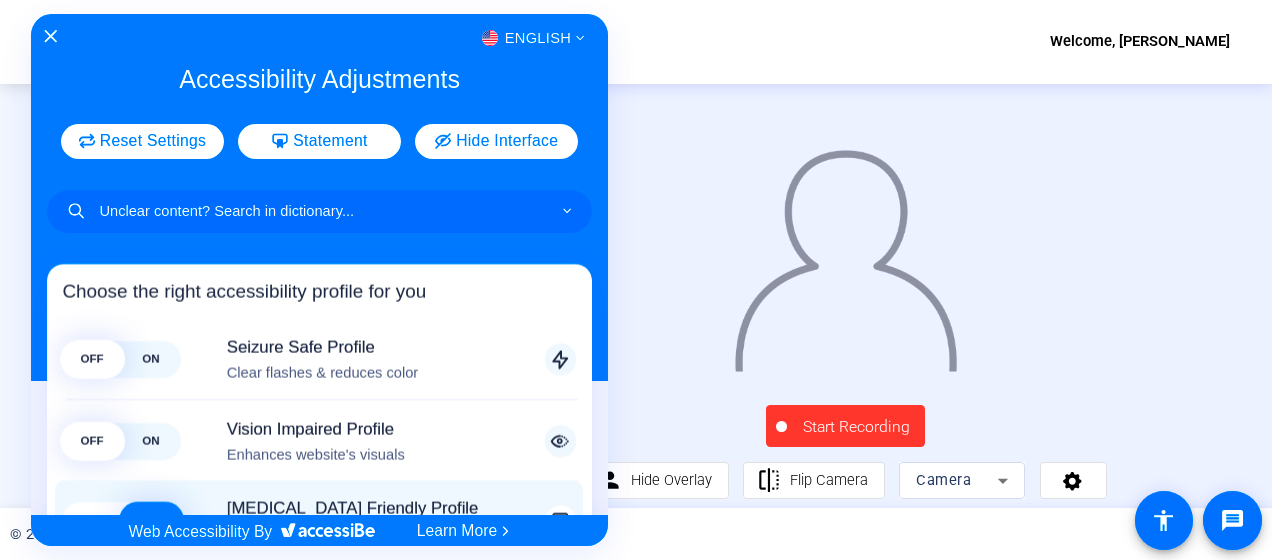 click 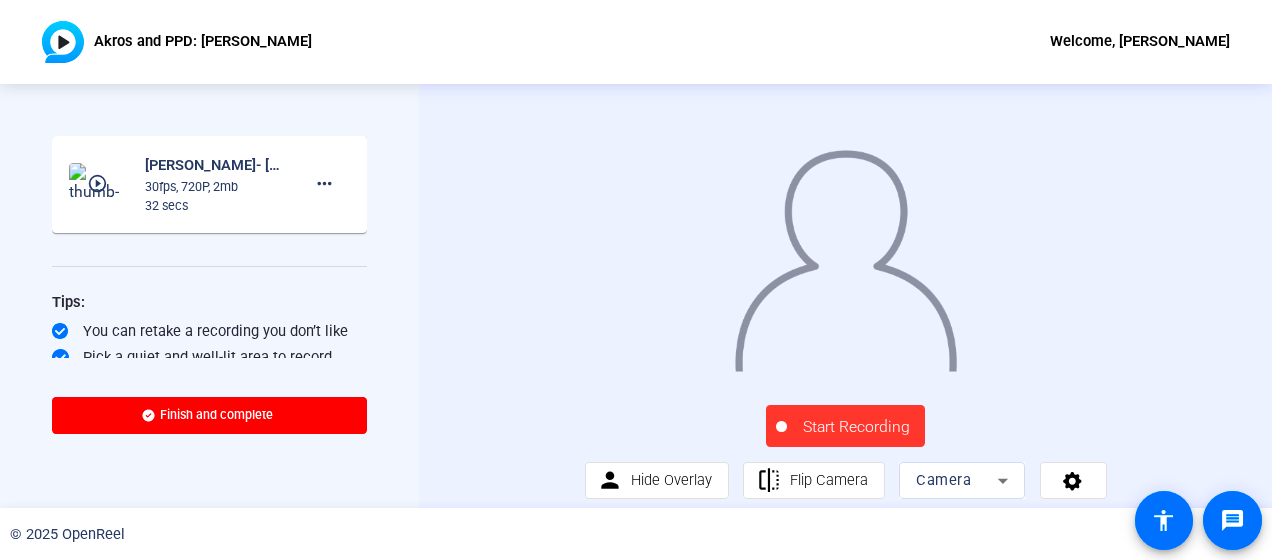 click on "Start Recording" 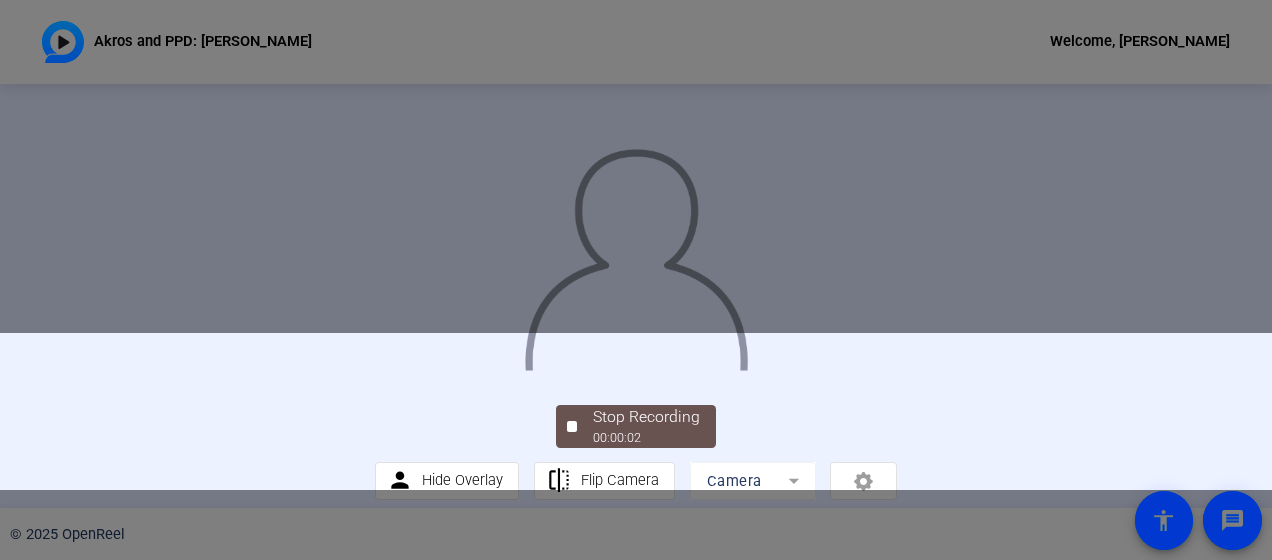click 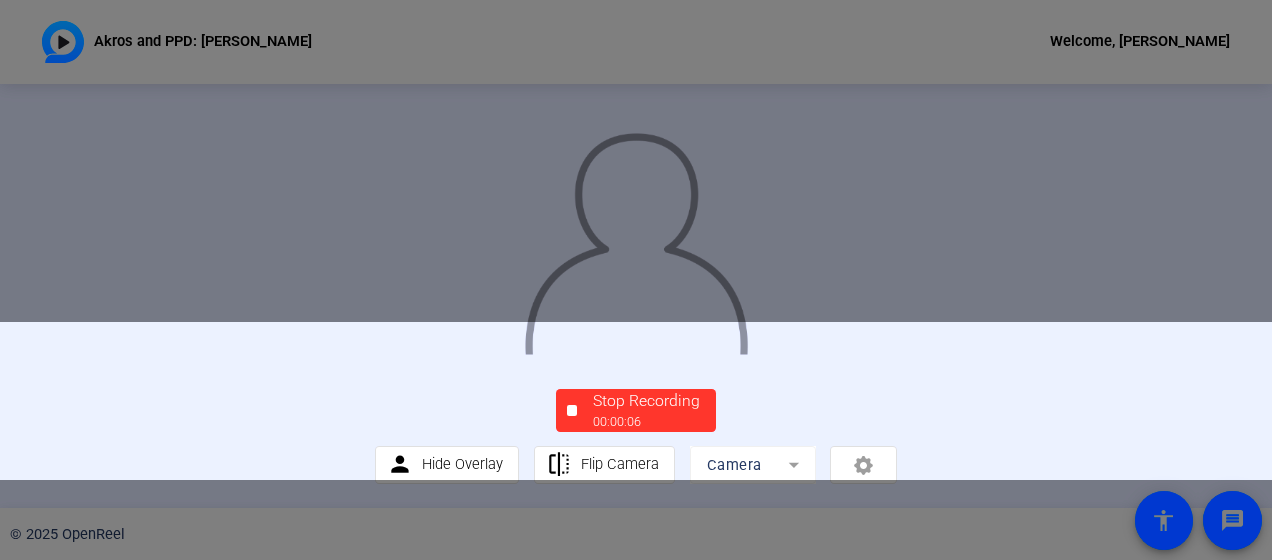 scroll, scrollTop: 162, scrollLeft: 0, axis: vertical 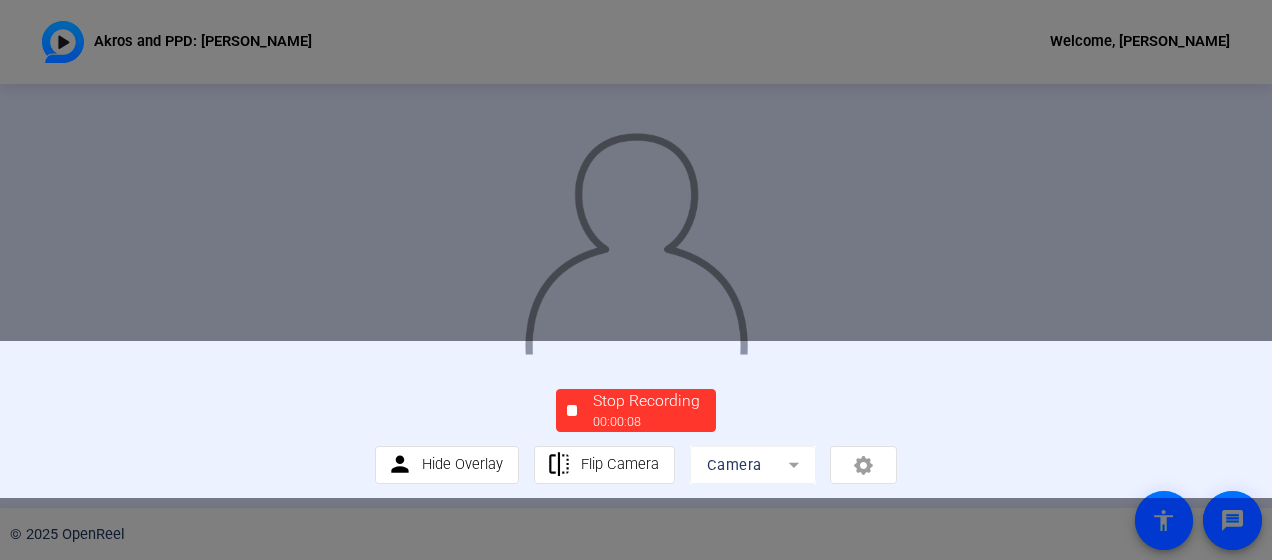 click on "Stop Recording" 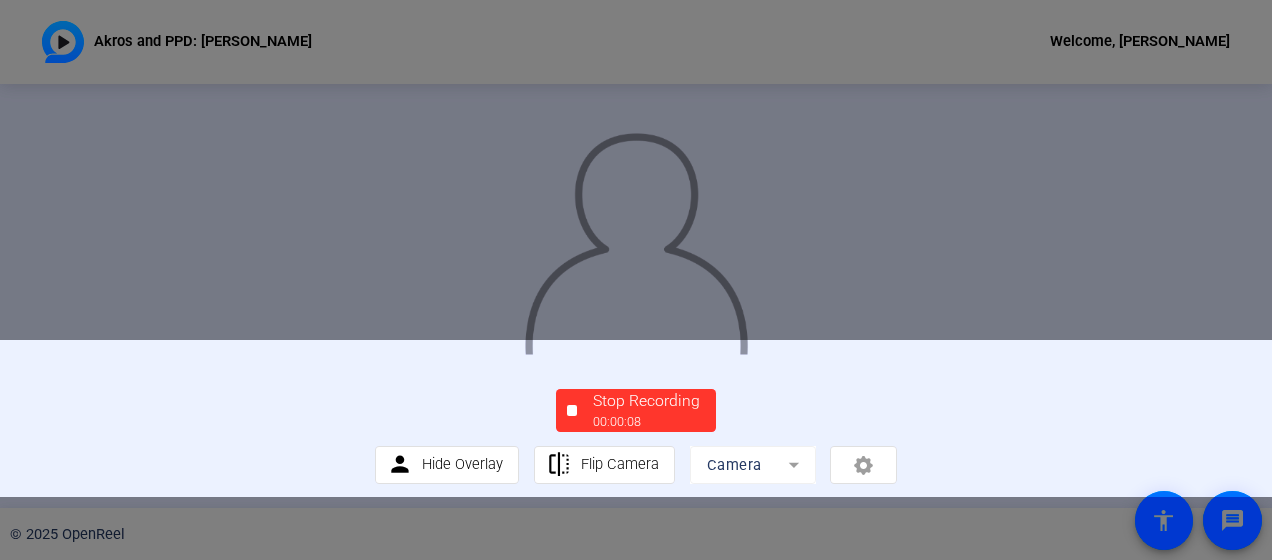 scroll, scrollTop: 0, scrollLeft: 0, axis: both 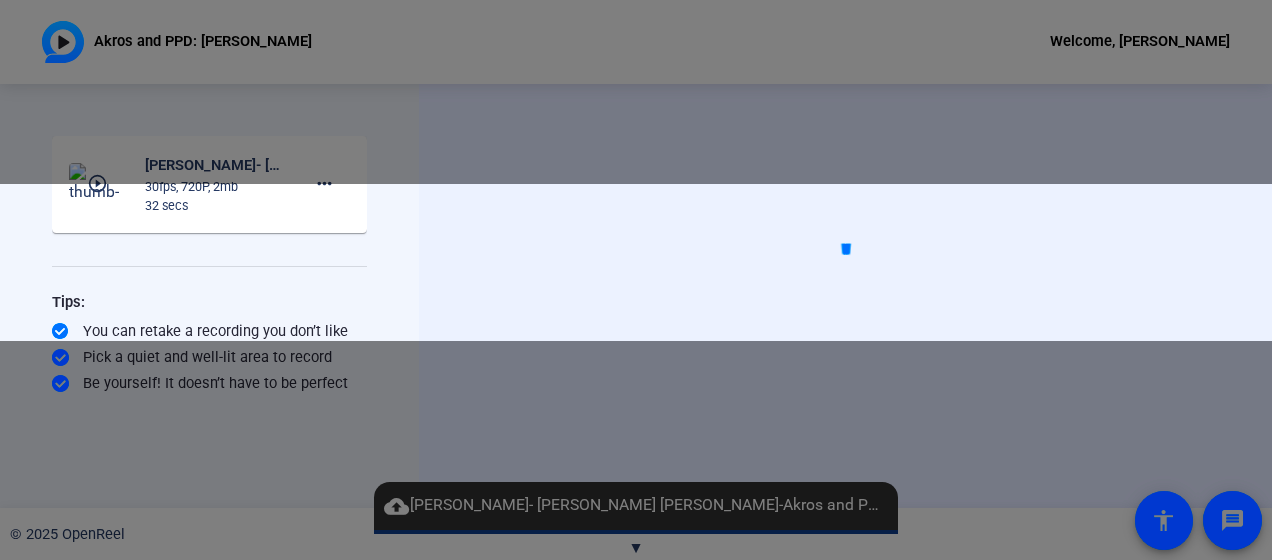 click 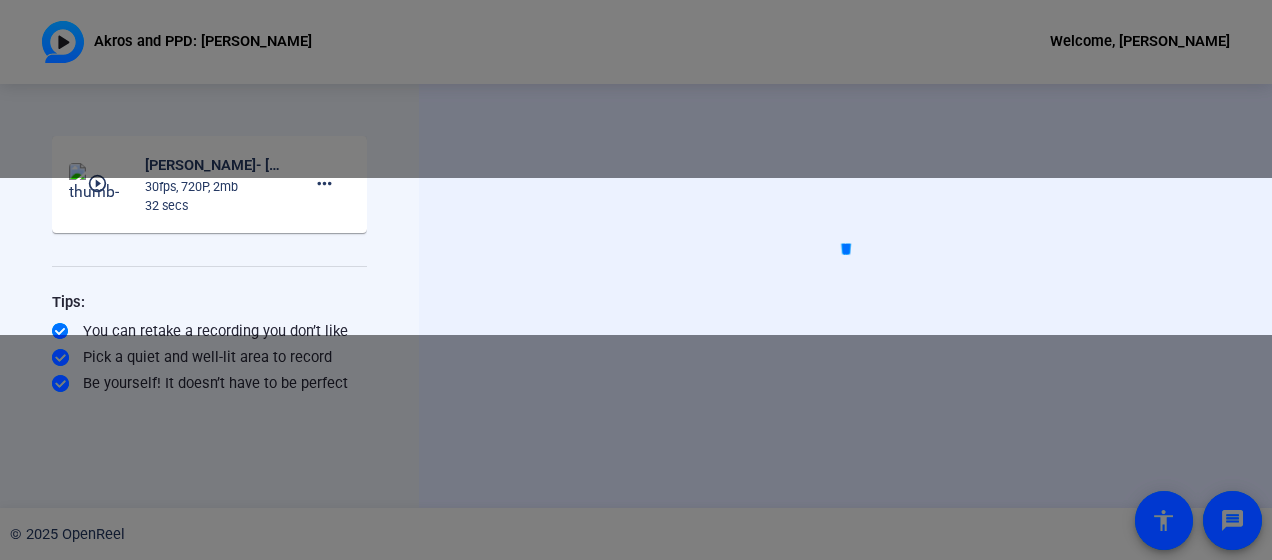 click 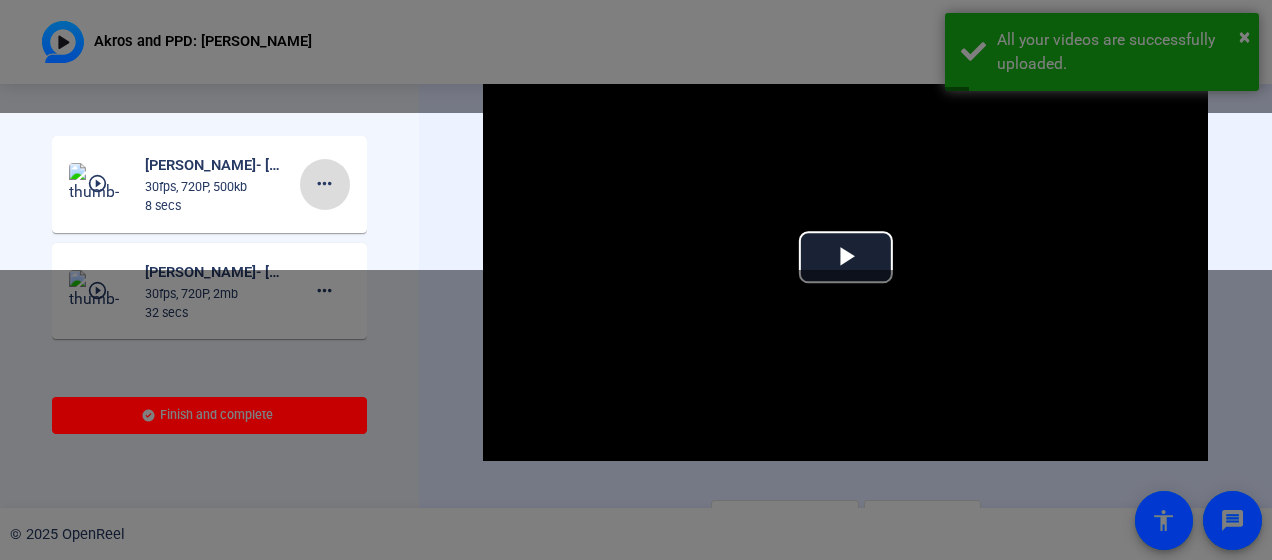 click on "more_horiz" 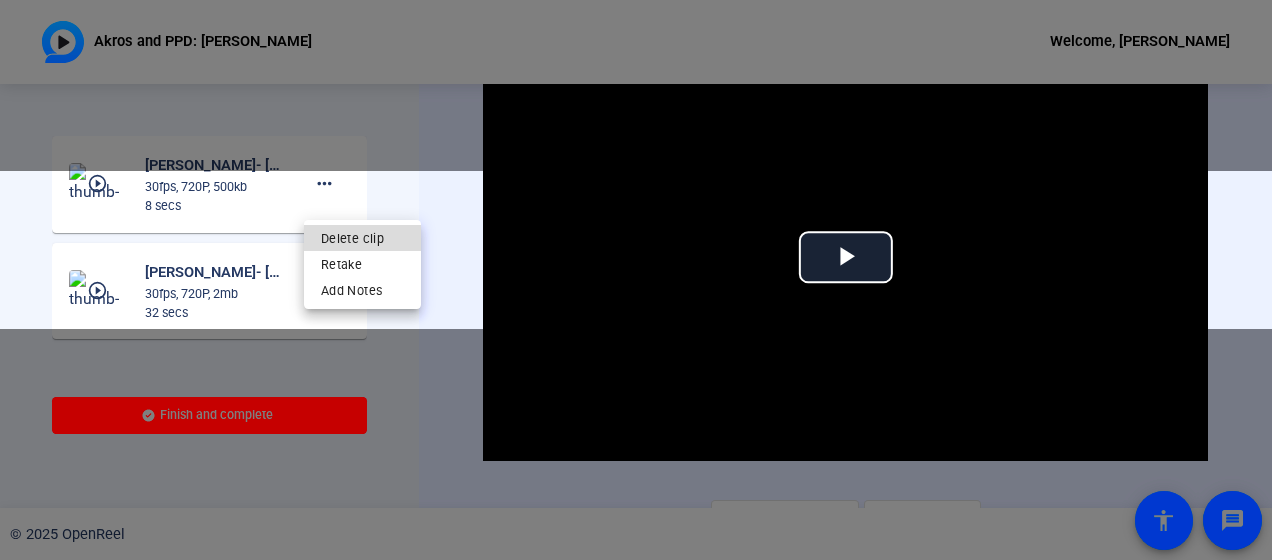 click on "Delete clip" at bounding box center (362, 237) 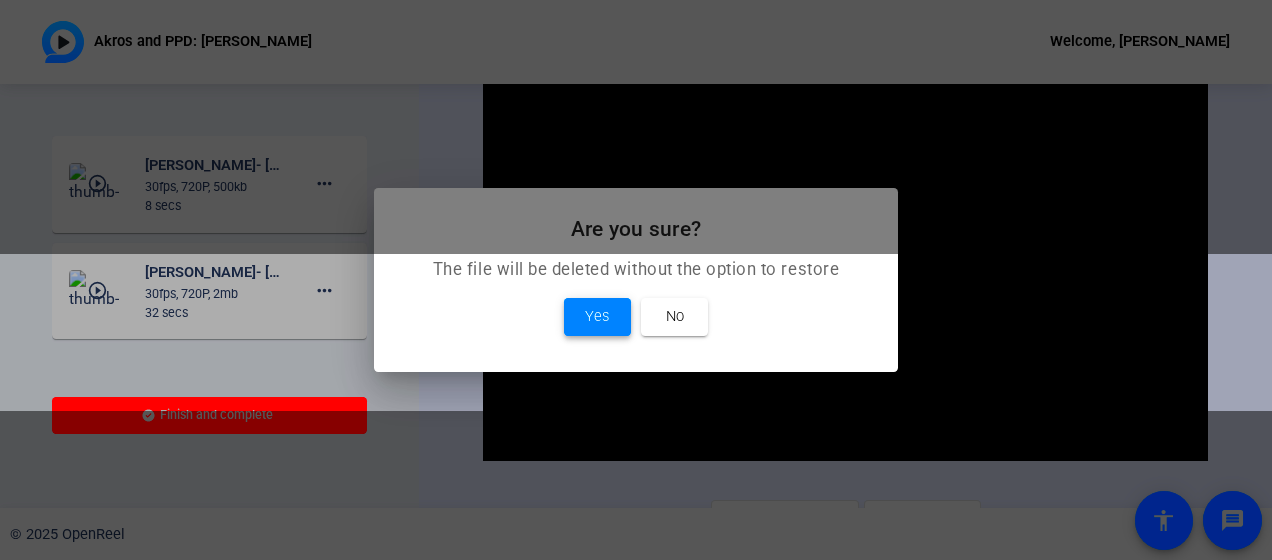 click on "Yes" at bounding box center [597, 316] 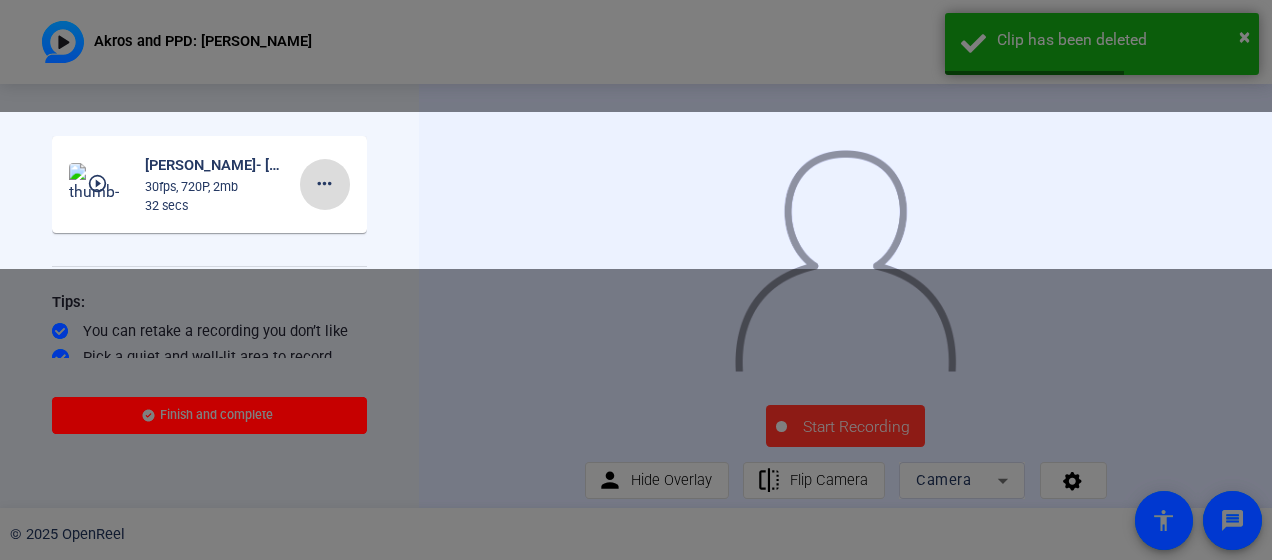 click on "more_horiz" 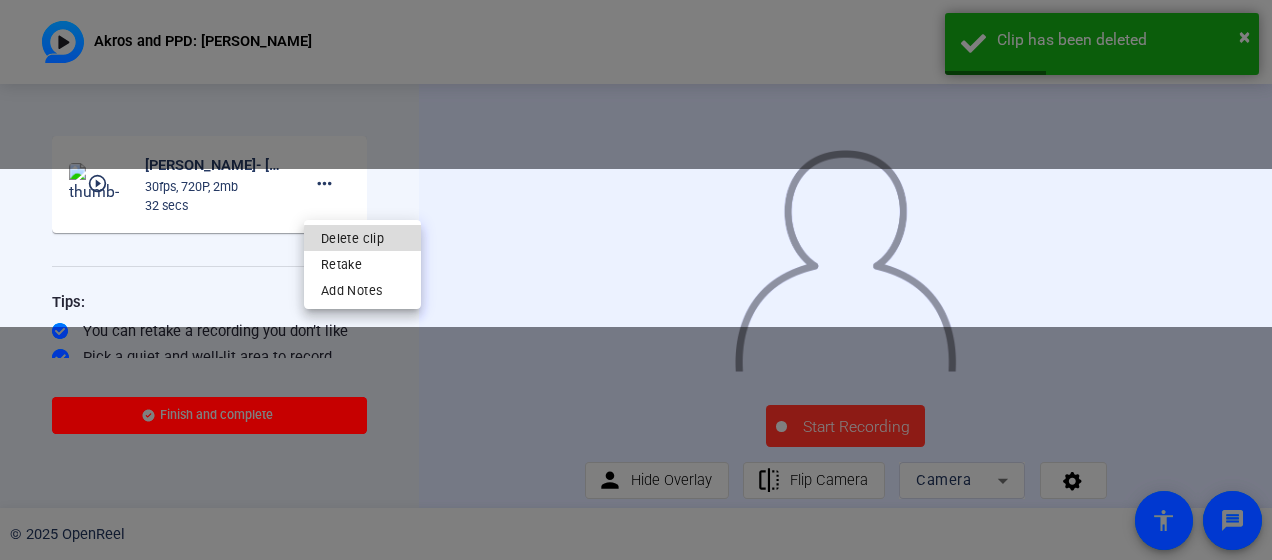 click on "Delete clip" at bounding box center [362, 237] 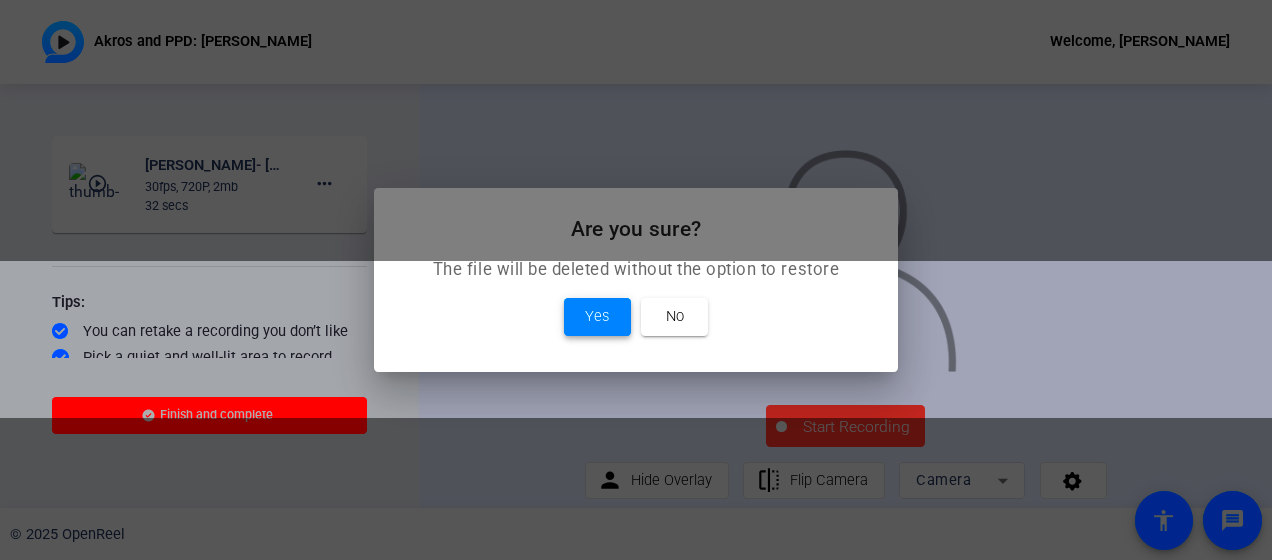 click on "Yes" at bounding box center [597, 316] 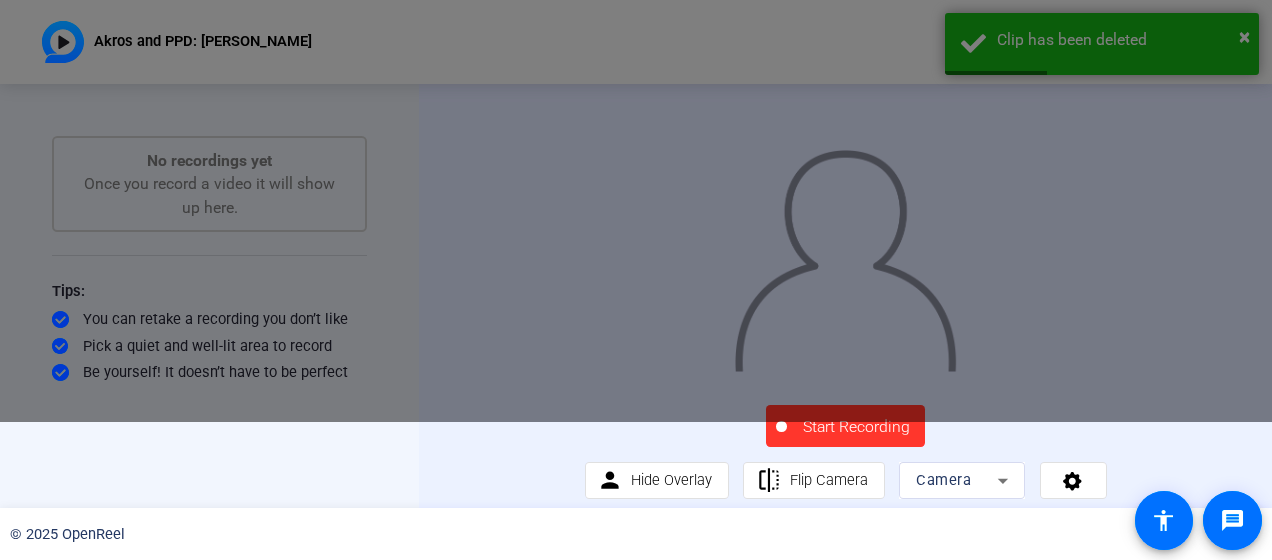 click on "Start Recording" 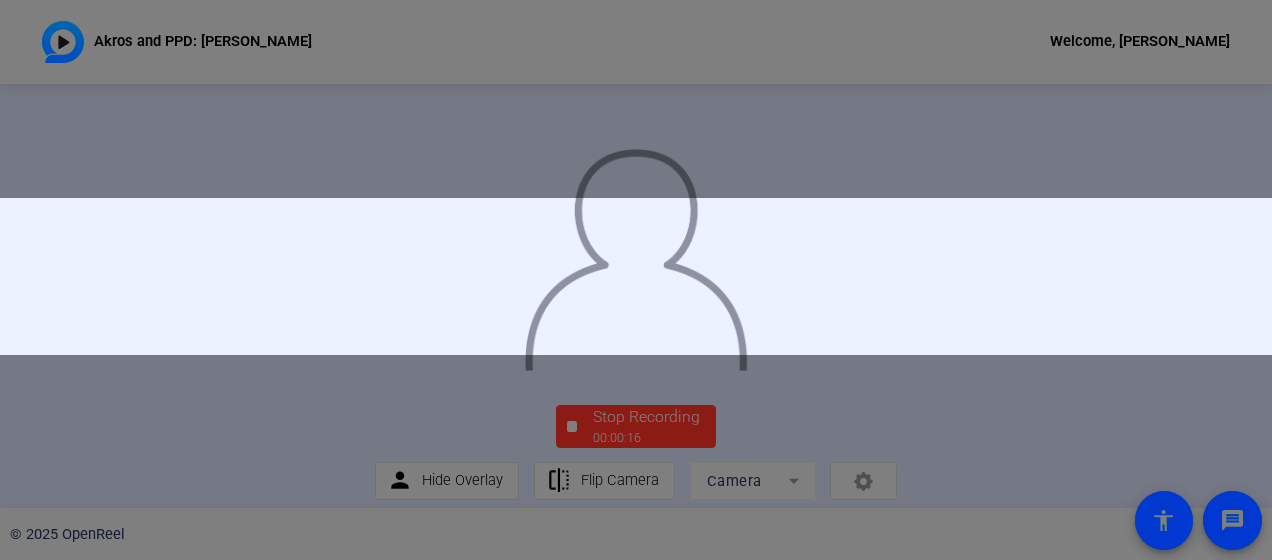 click 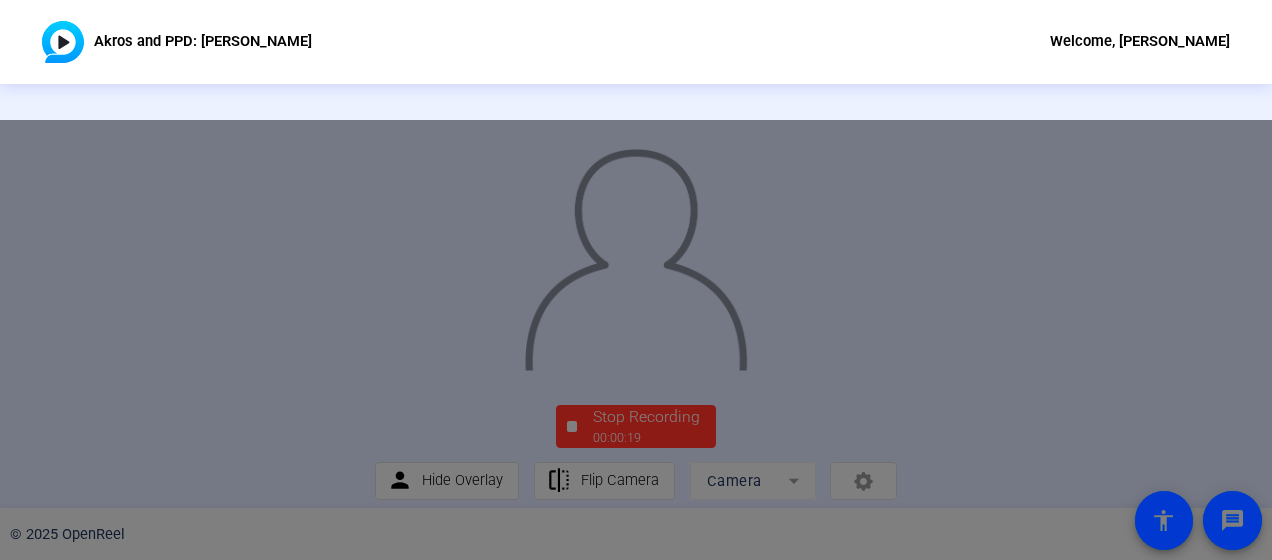 click 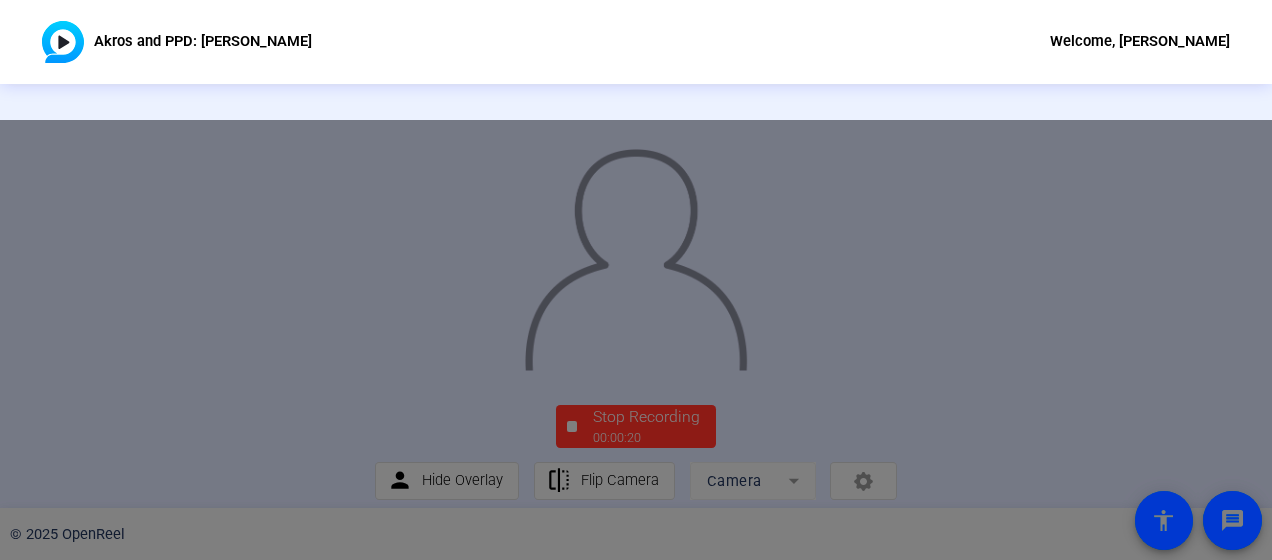 click 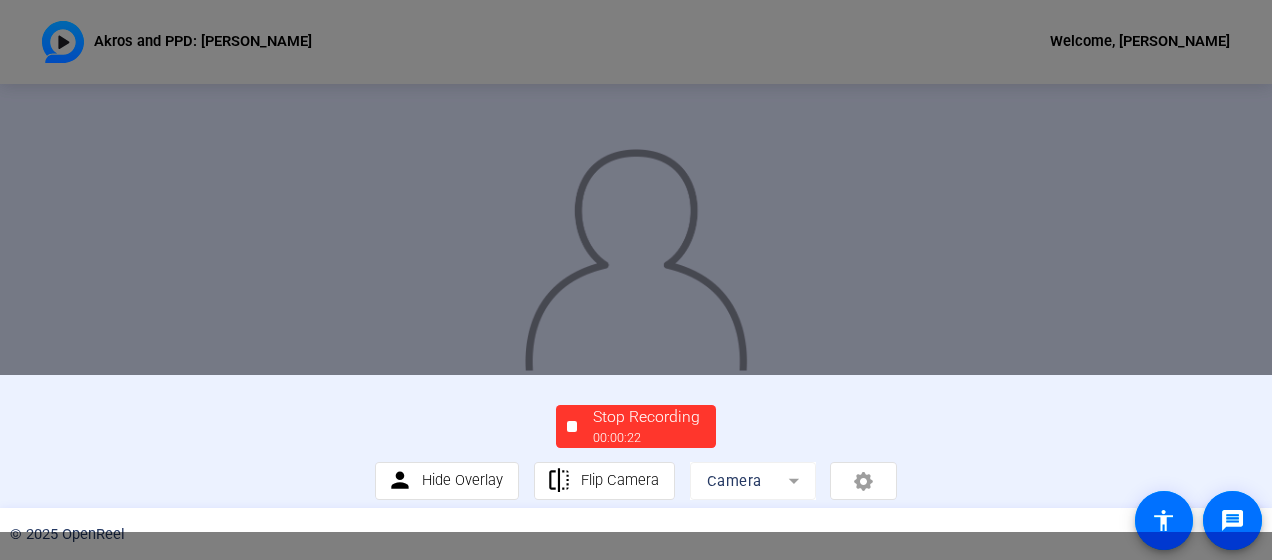 click on "Stop Recording  00:00:22  person  Hide Overlay flip Flip Camera Camera" 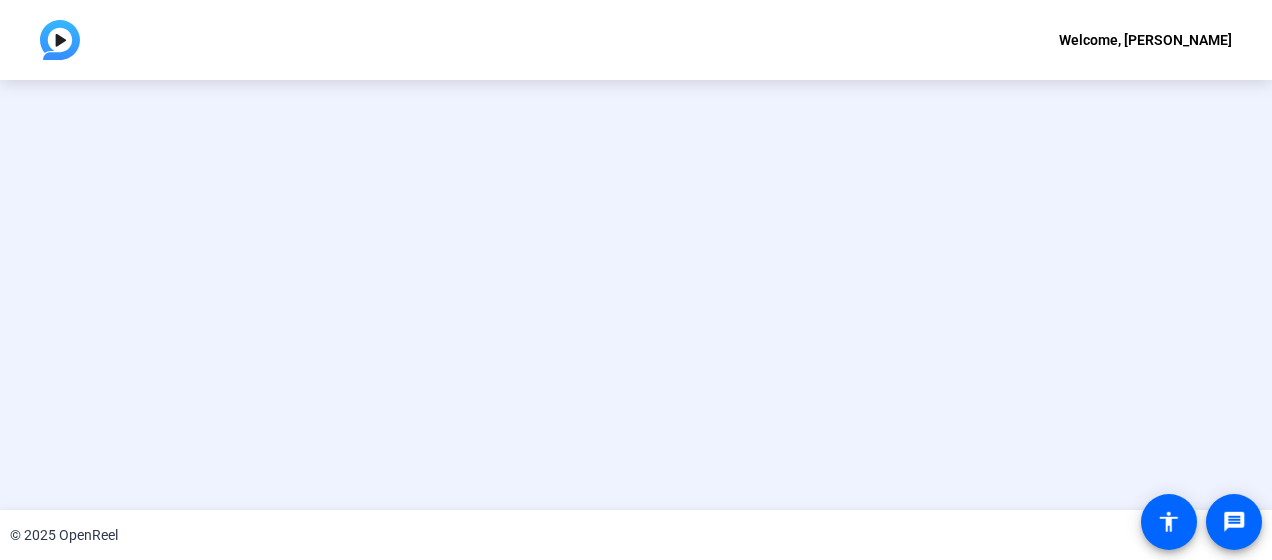 scroll, scrollTop: 0, scrollLeft: 0, axis: both 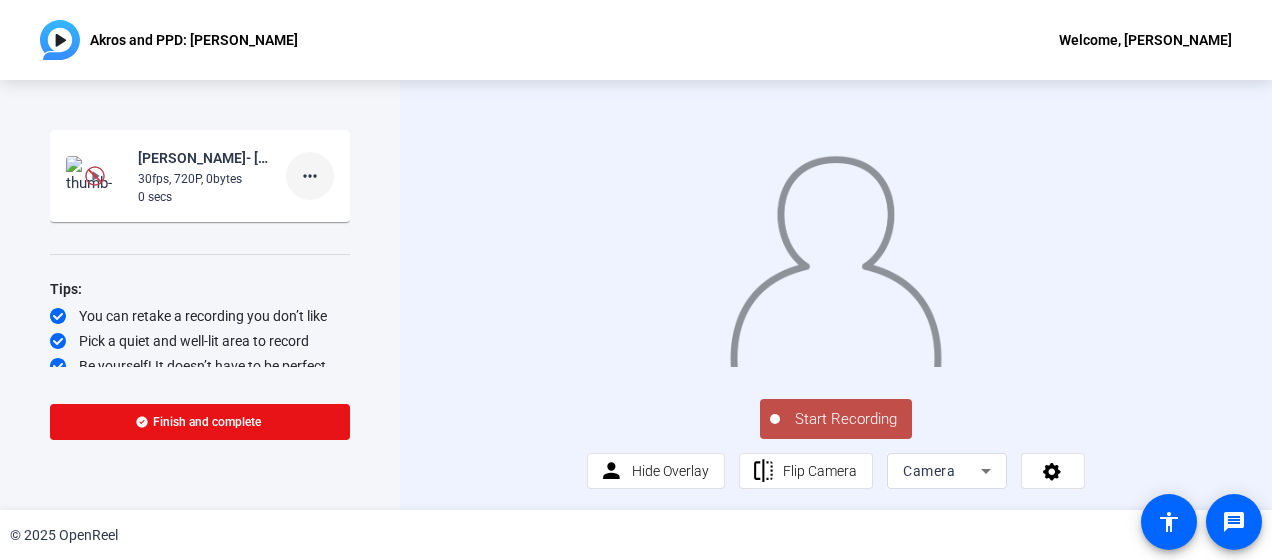 click on "more_horiz" 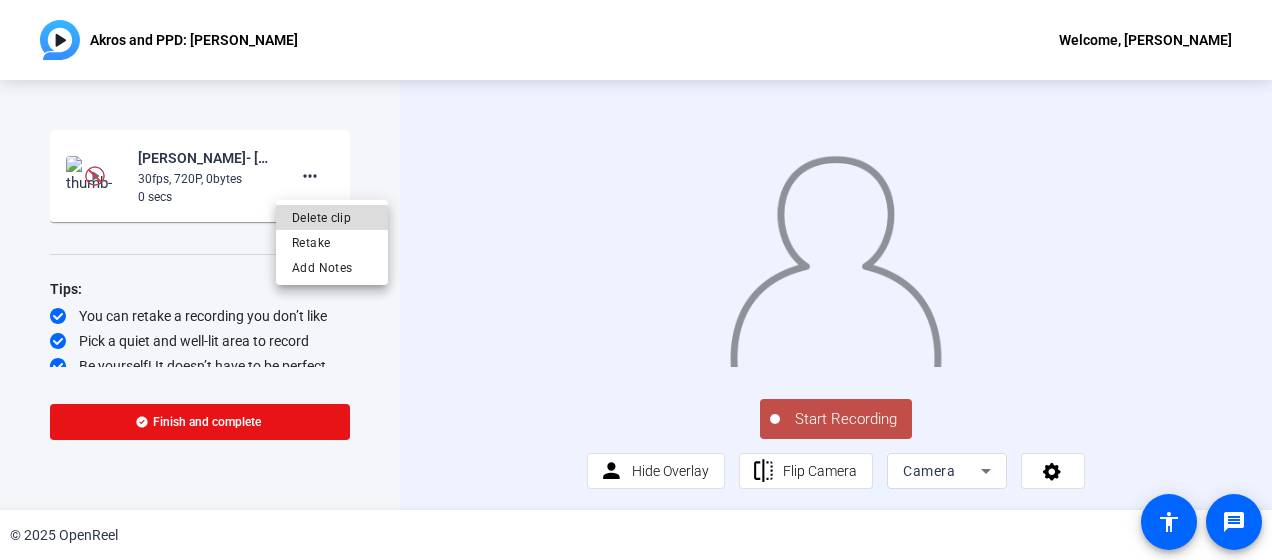 click on "Delete clip" at bounding box center [332, 218] 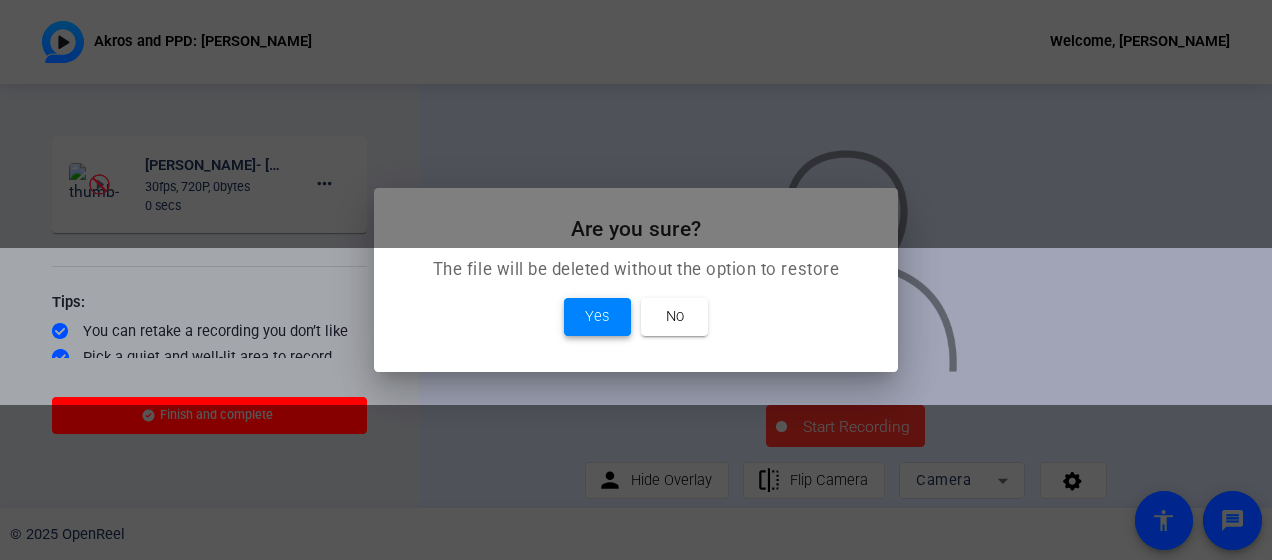 click at bounding box center [597, 317] 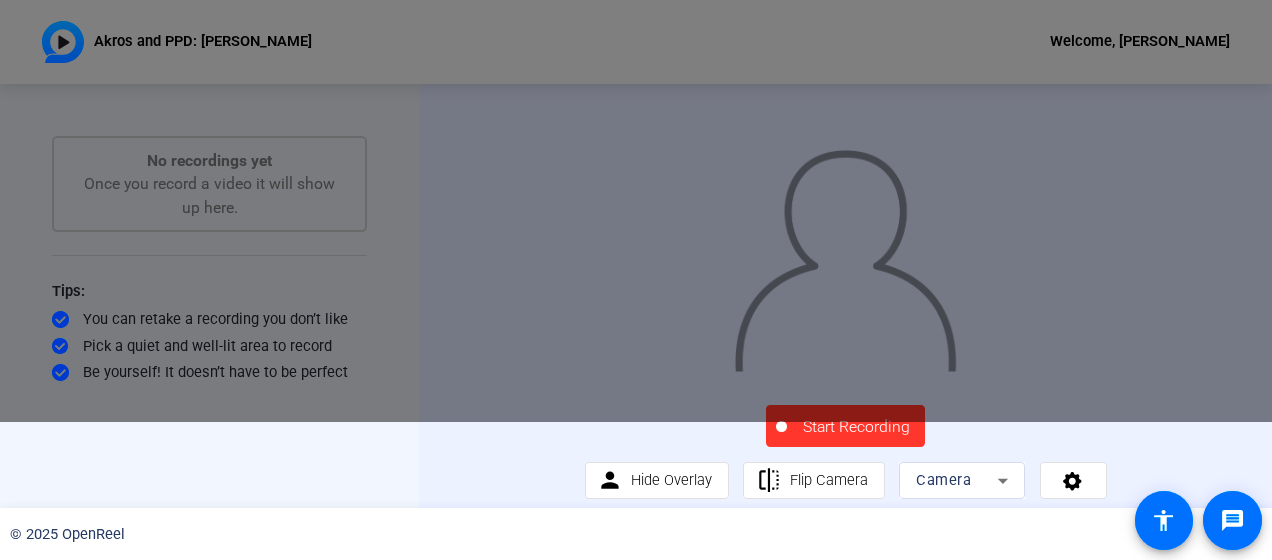 click on "Start Recording" 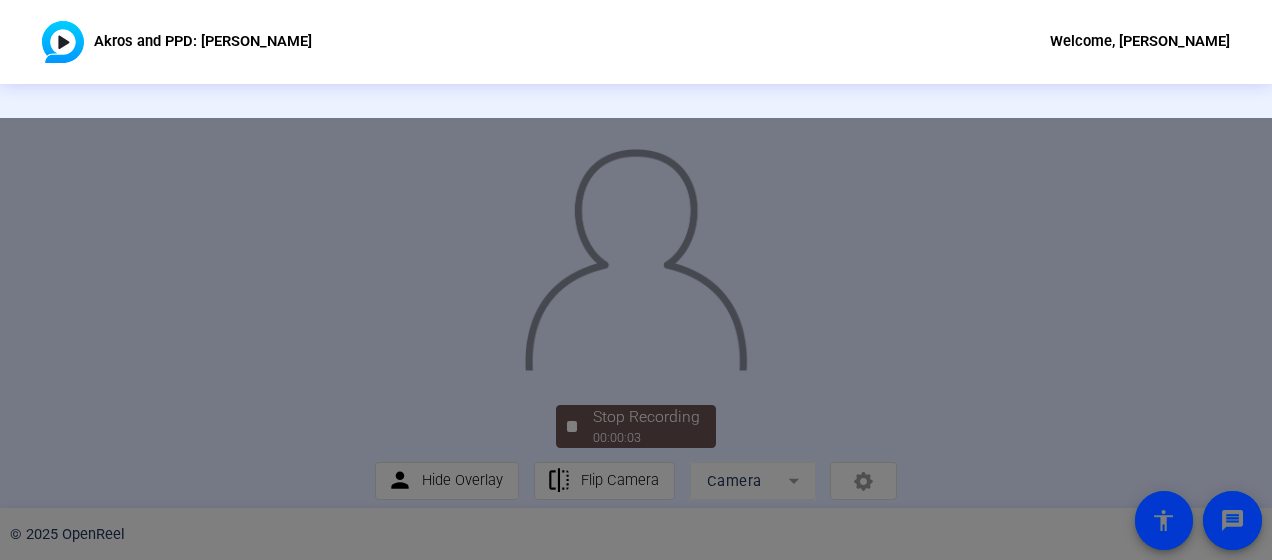 click 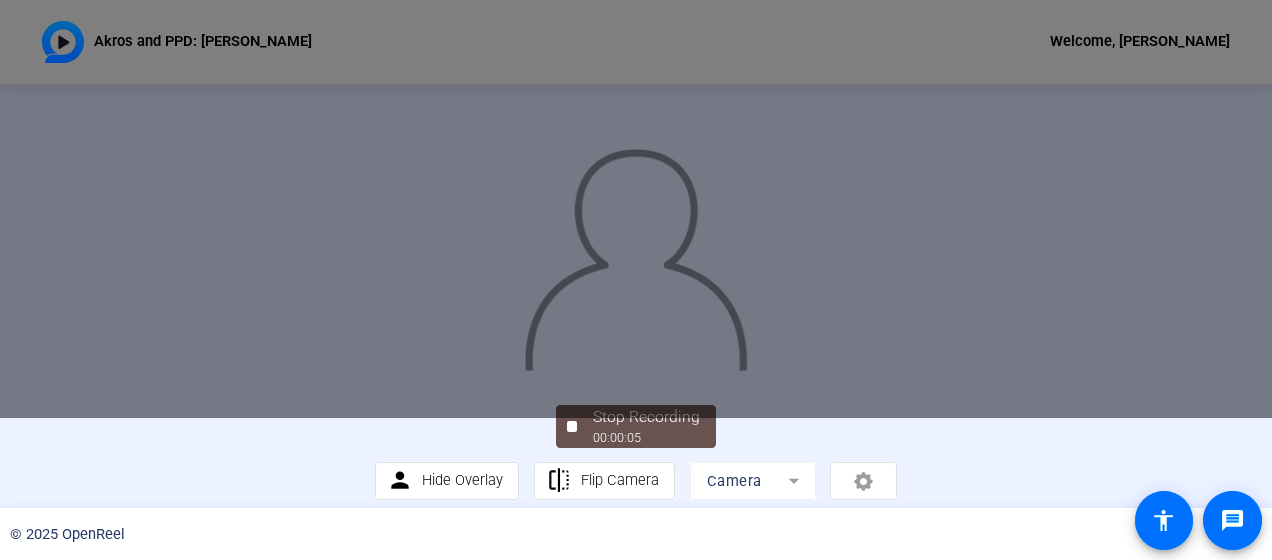 click on "Stop Recording  00:00:05  person  Hide Overlay flip Flip Camera Camera" 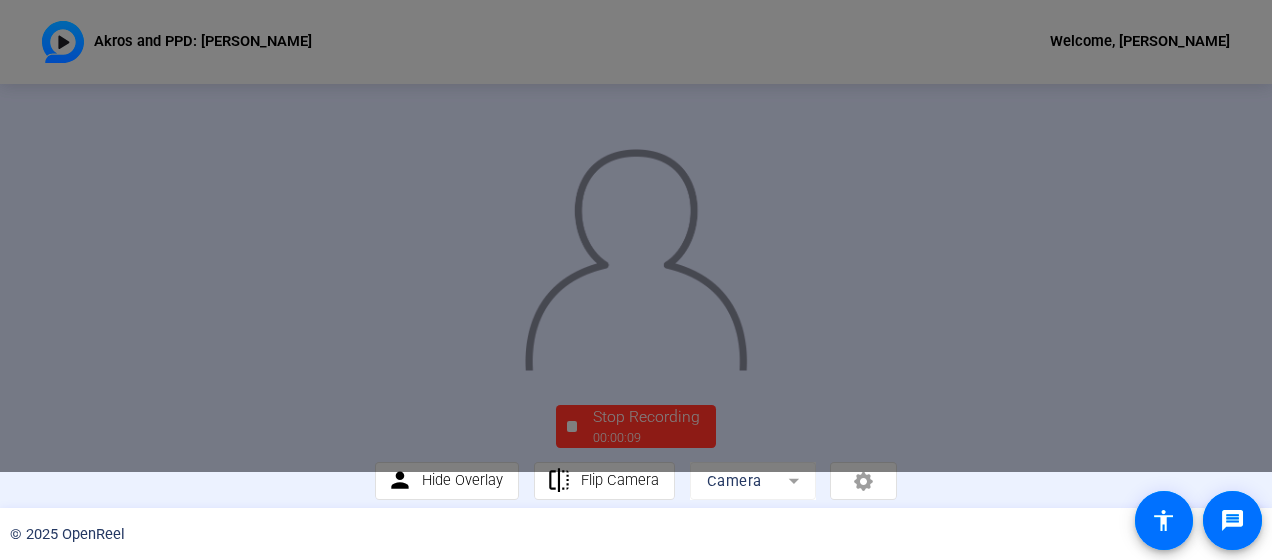 click on "© 2025 OpenReel" 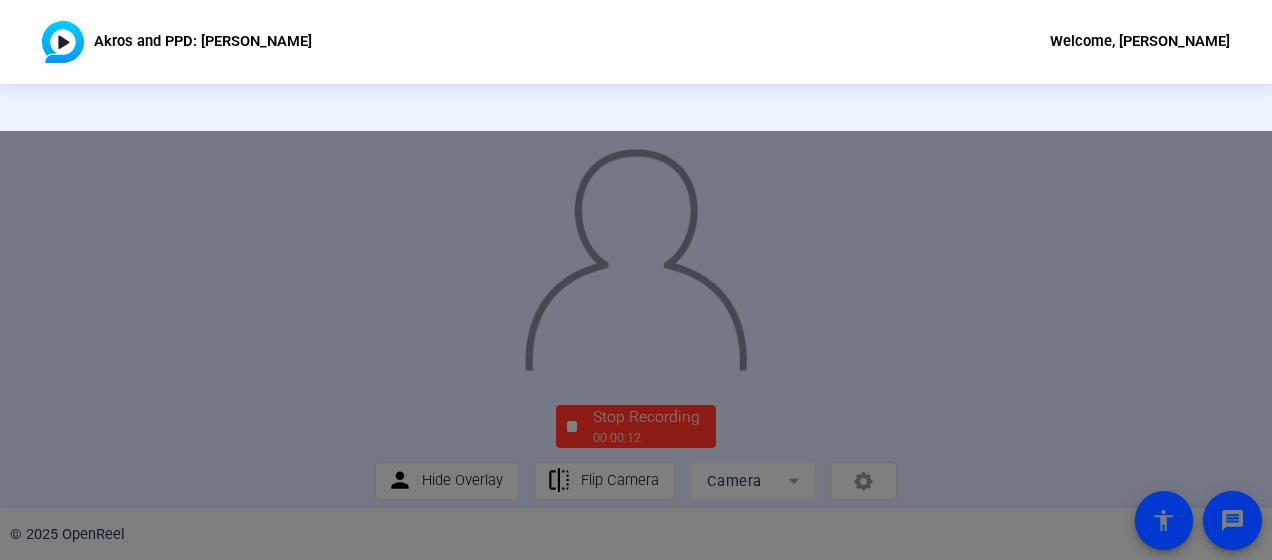 click on "Akros and PPD: Ann Marie DeAngelis Welcome, DeAngelis, Ann Marie" 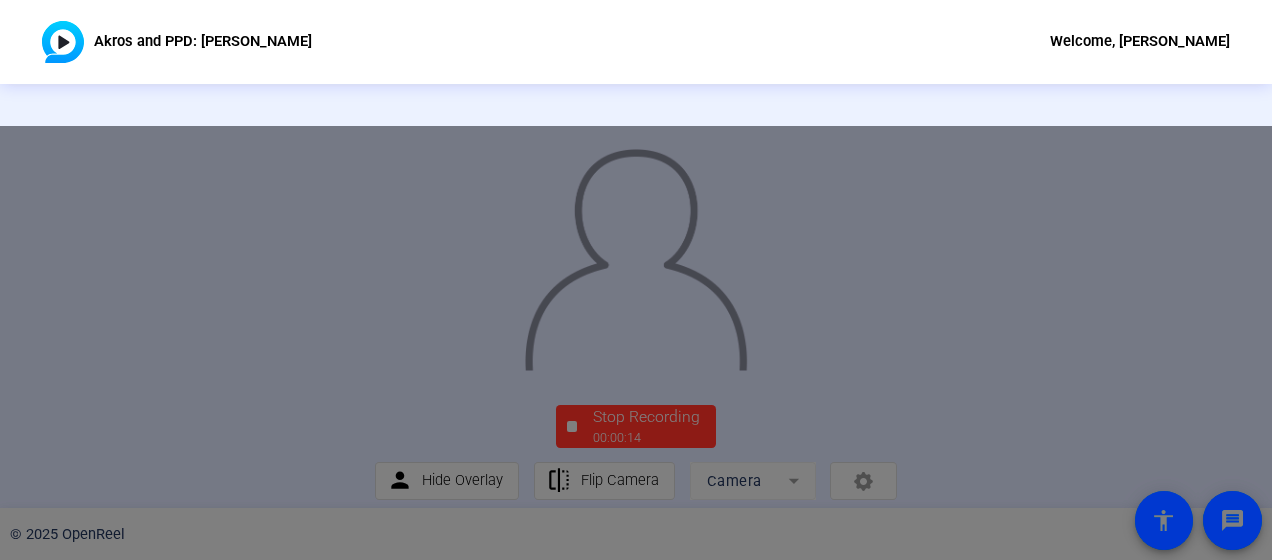 click 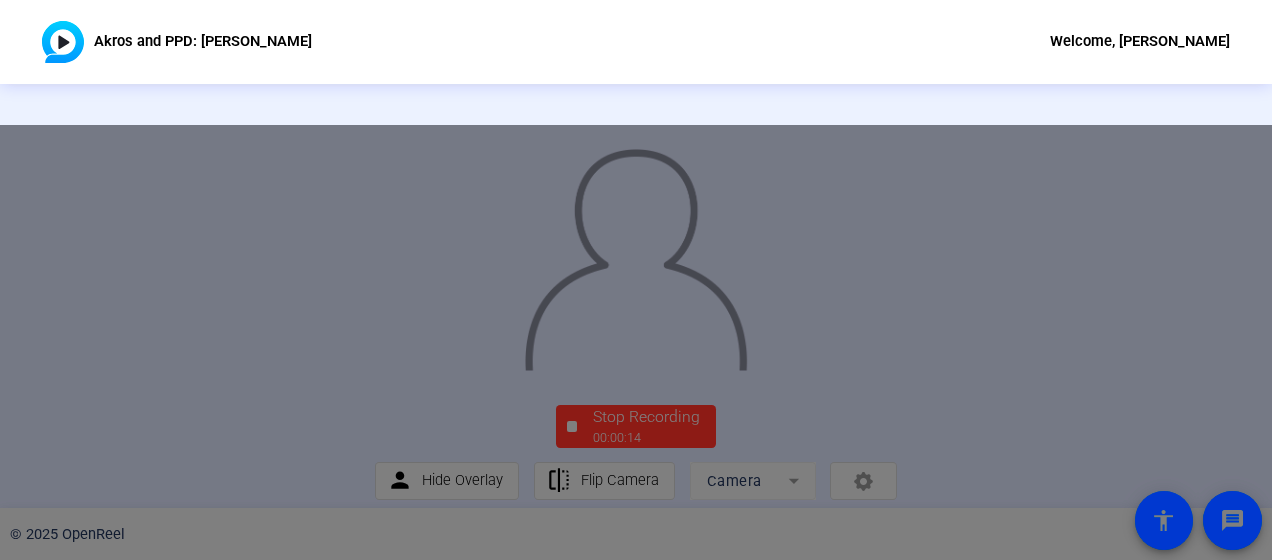 click 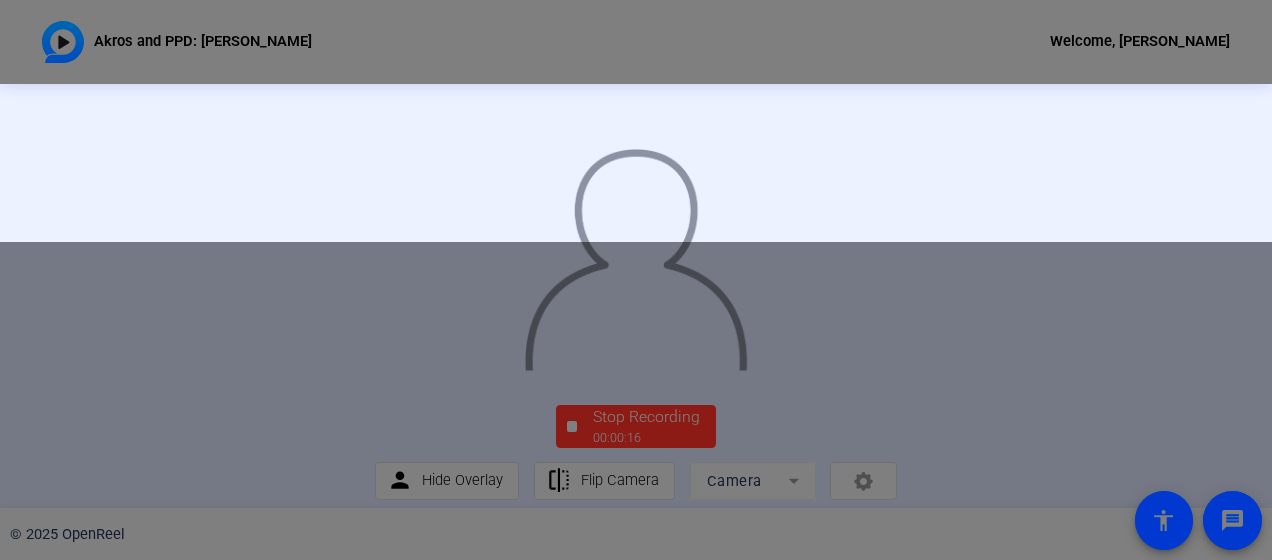 click on "Stop Recording  00:00:16  person  Hide Overlay flip Flip Camera Camera" 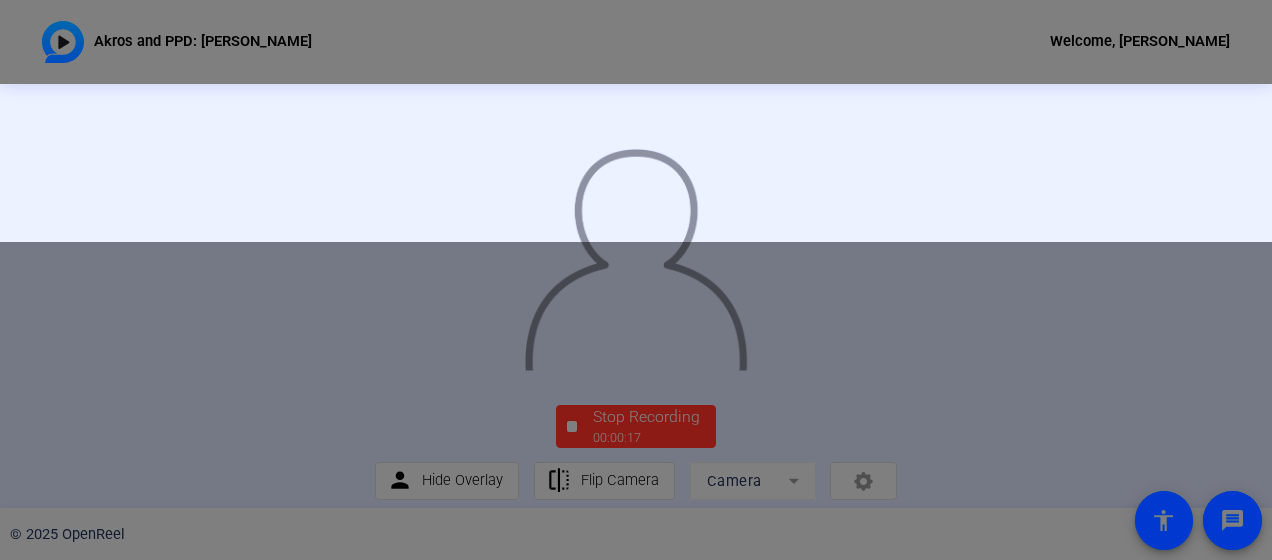 drag, startPoint x: 1194, startPoint y: 156, endPoint x: 1049, endPoint y: 206, distance: 153.37862 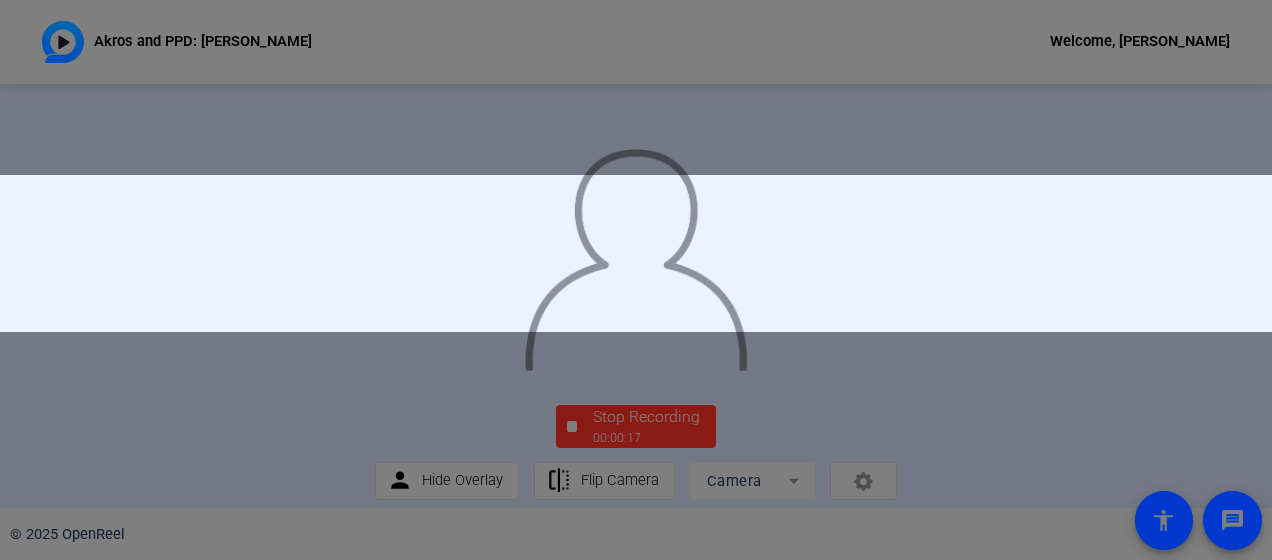click 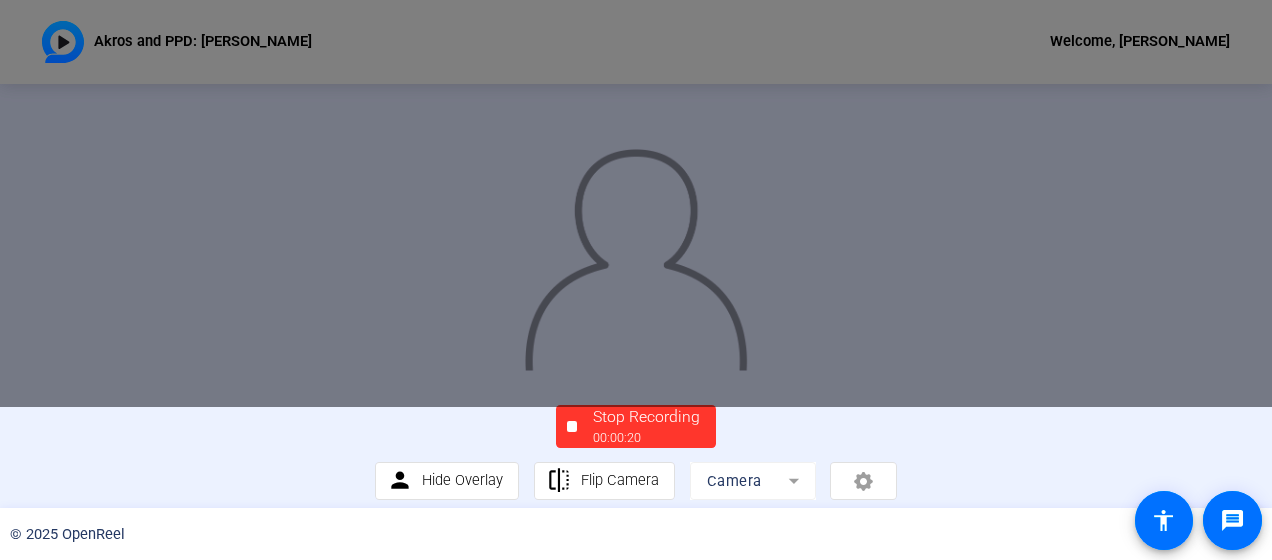 click 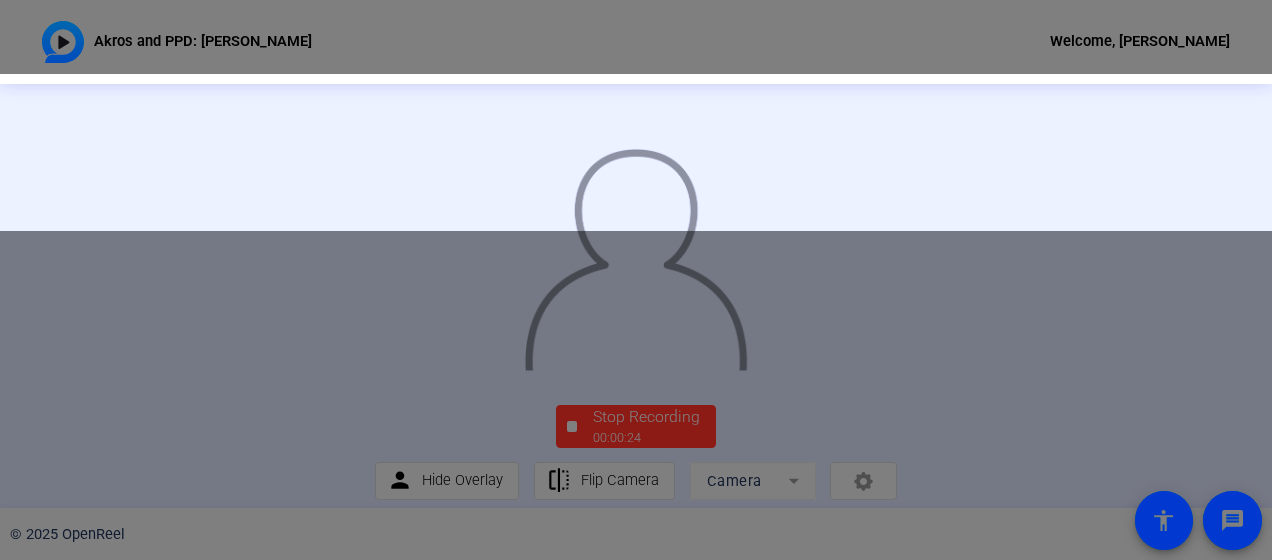 drag, startPoint x: 394, startPoint y: 526, endPoint x: 54, endPoint y: 146, distance: 509.90195 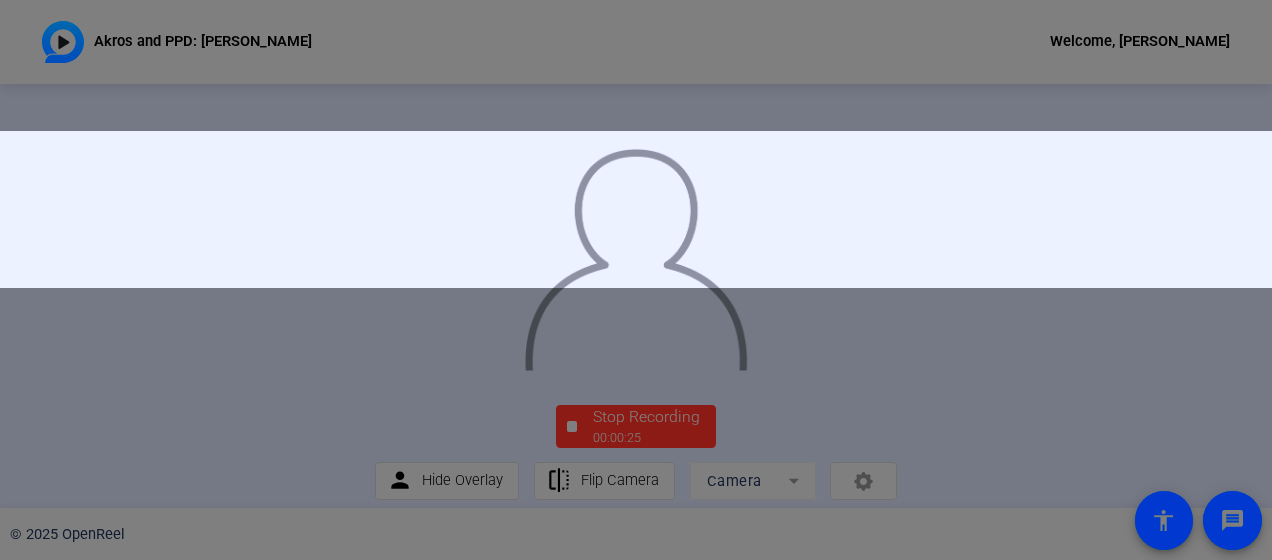 click 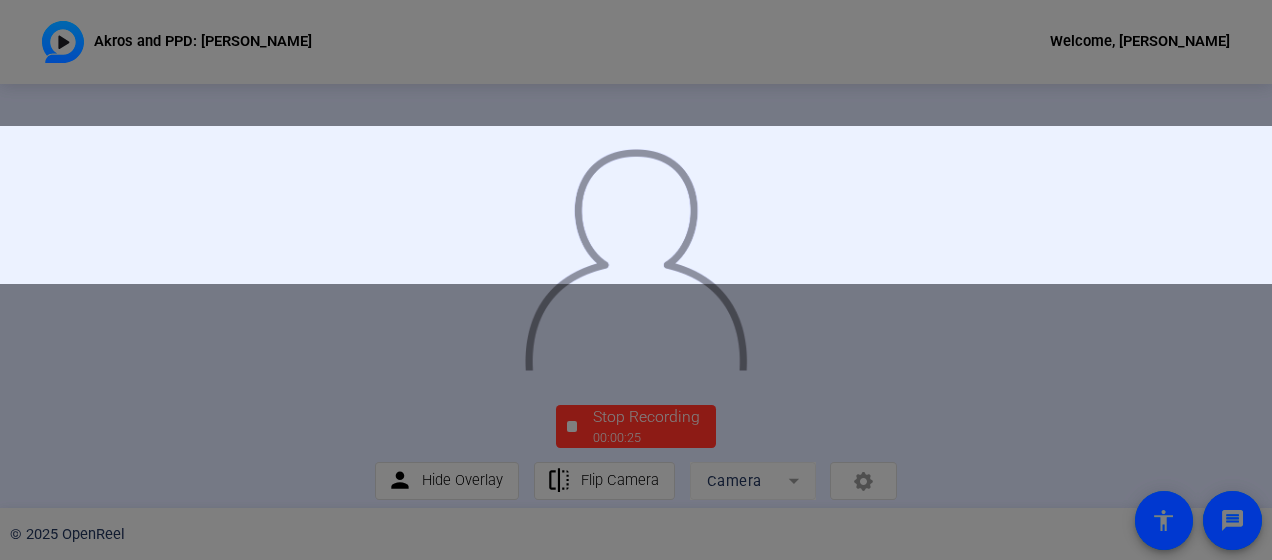 click 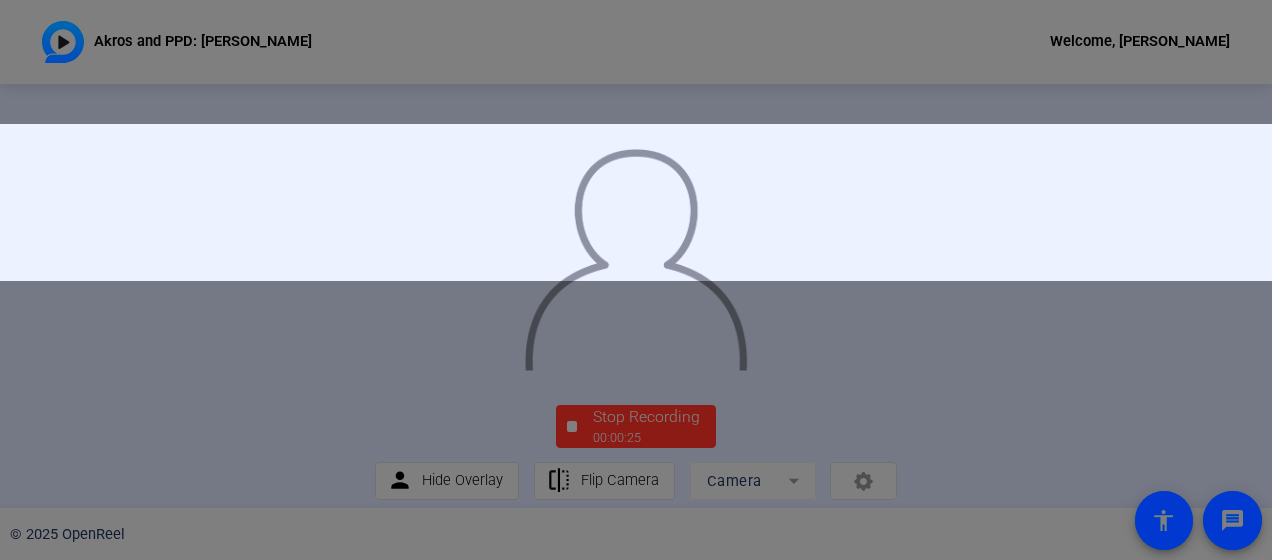 click 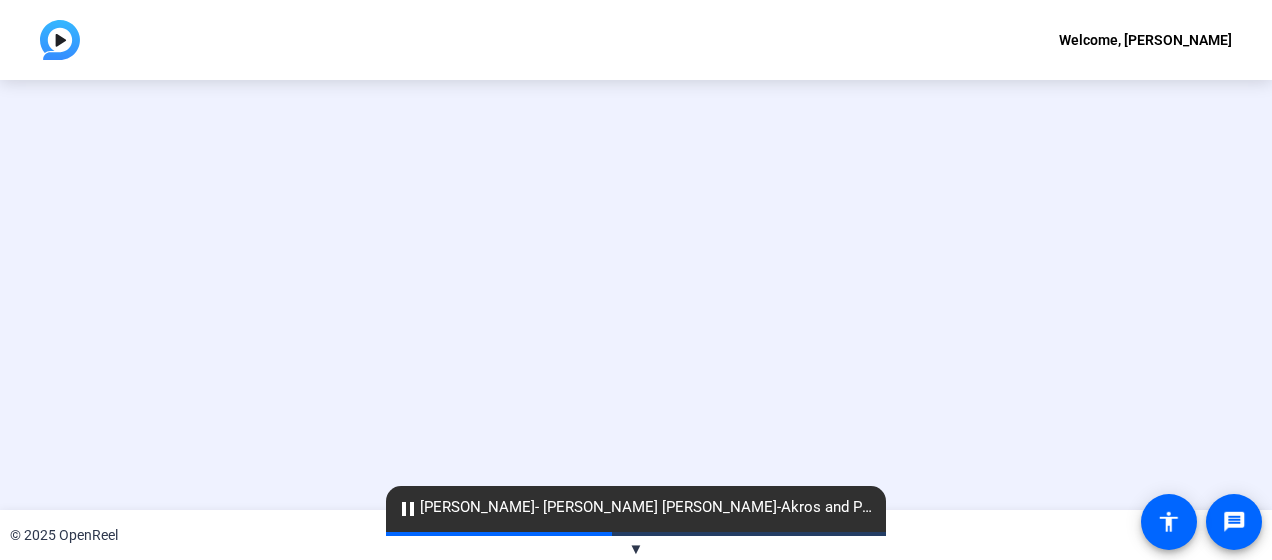 scroll, scrollTop: 0, scrollLeft: 0, axis: both 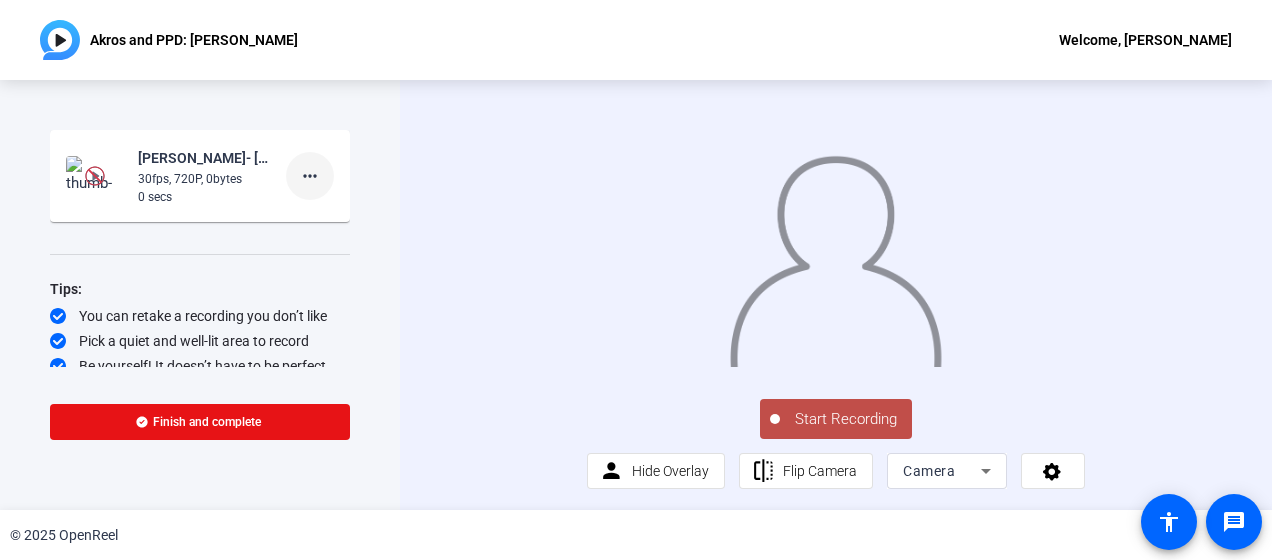 click on "more_horiz" 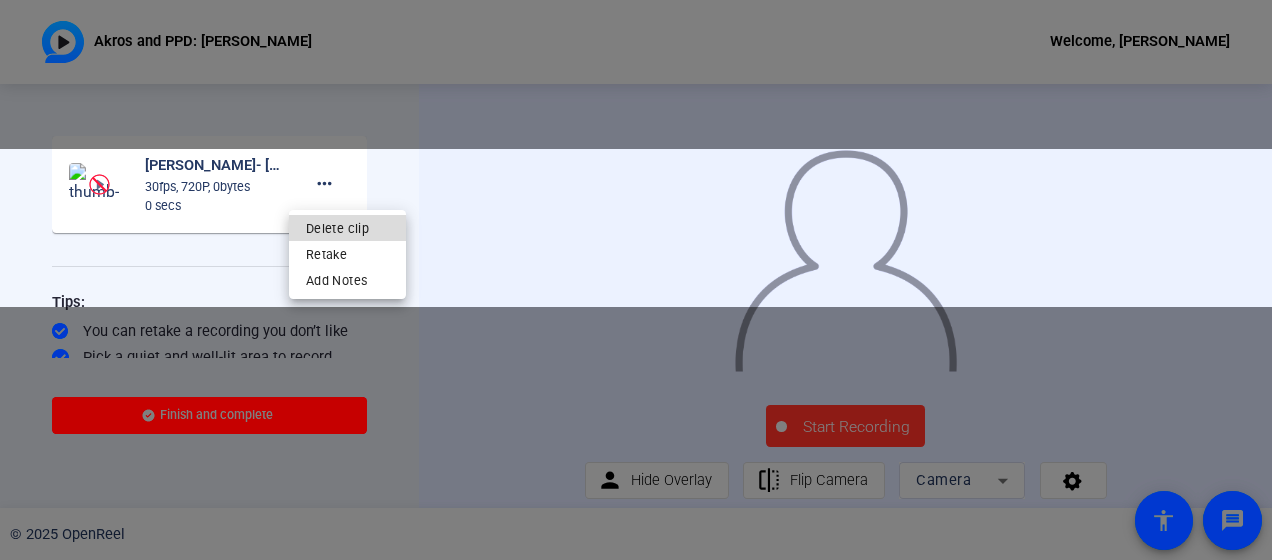 click on "Delete clip" at bounding box center [348, 227] 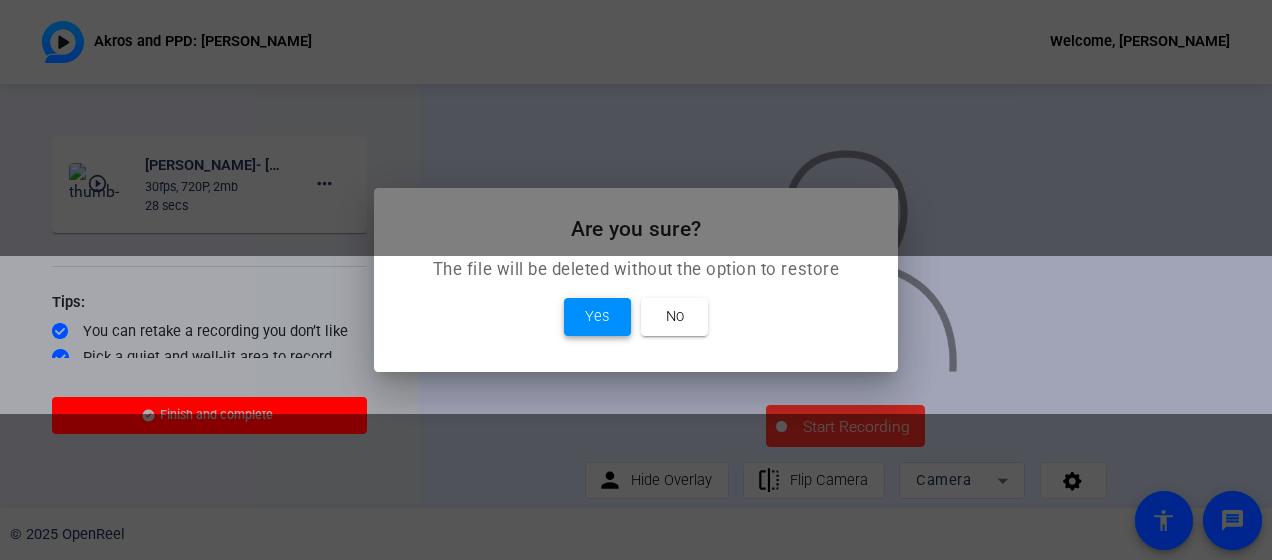 click on "Yes" at bounding box center [597, 316] 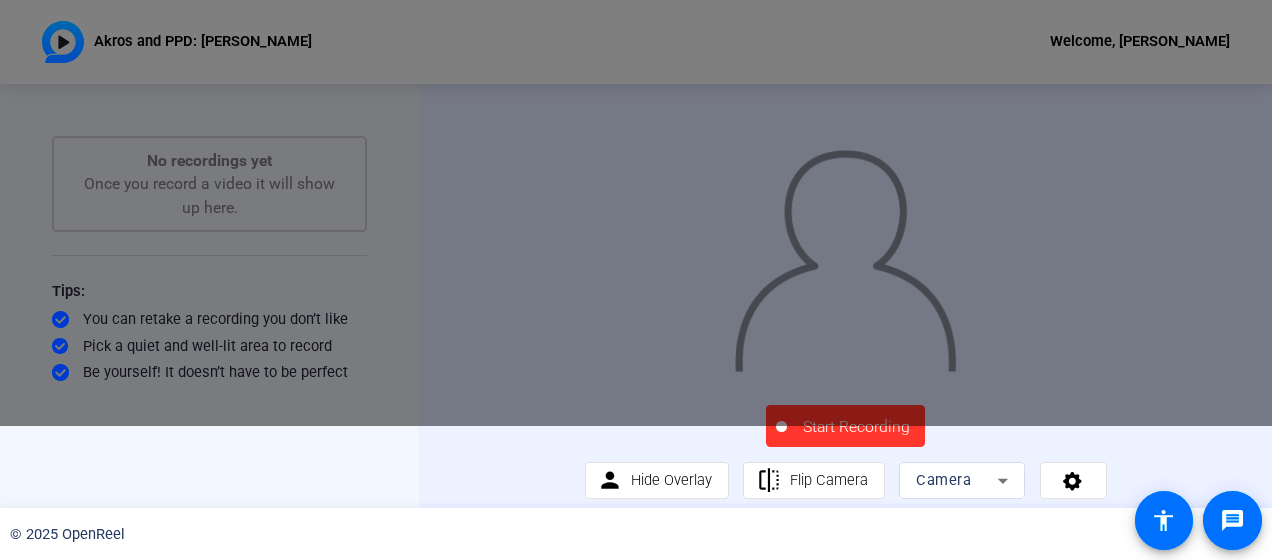 click on "Start Recording" 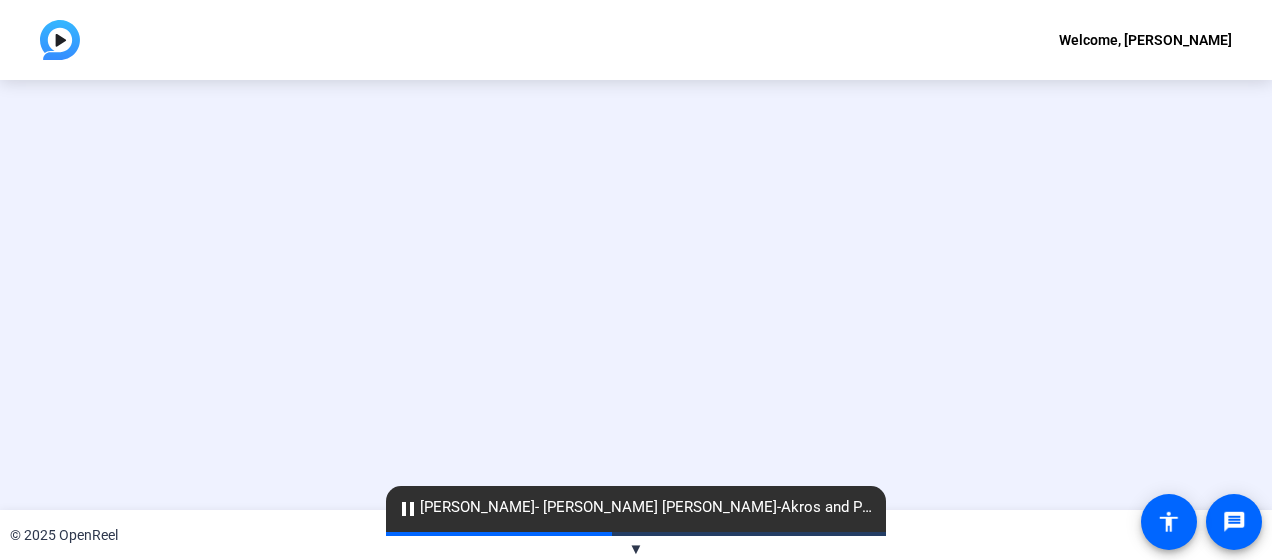 scroll, scrollTop: 0, scrollLeft: 0, axis: both 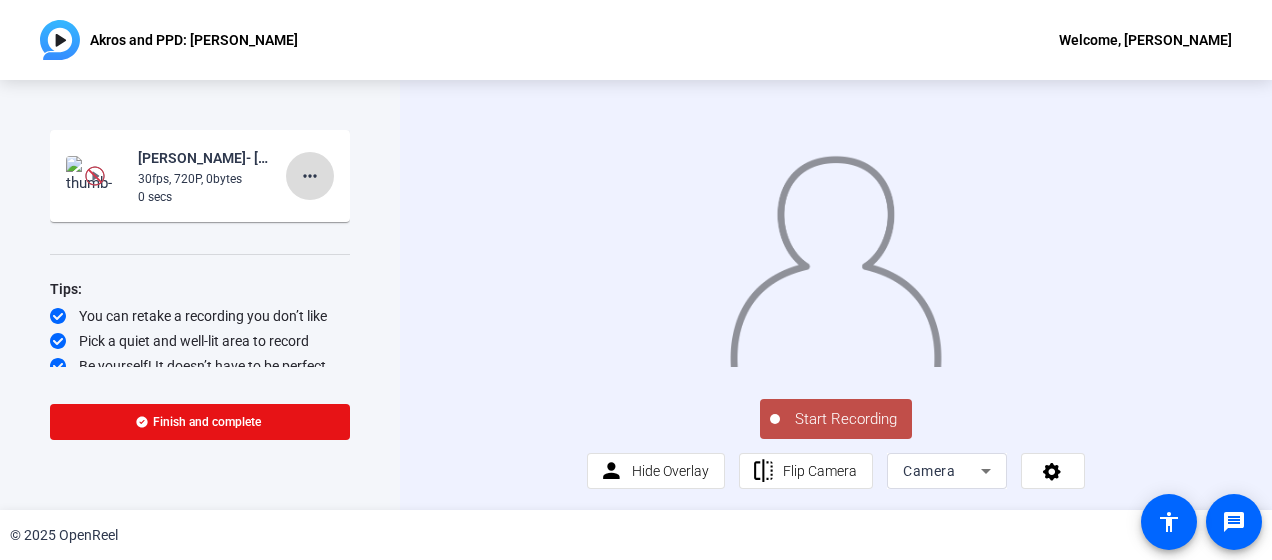 click on "more_horiz" 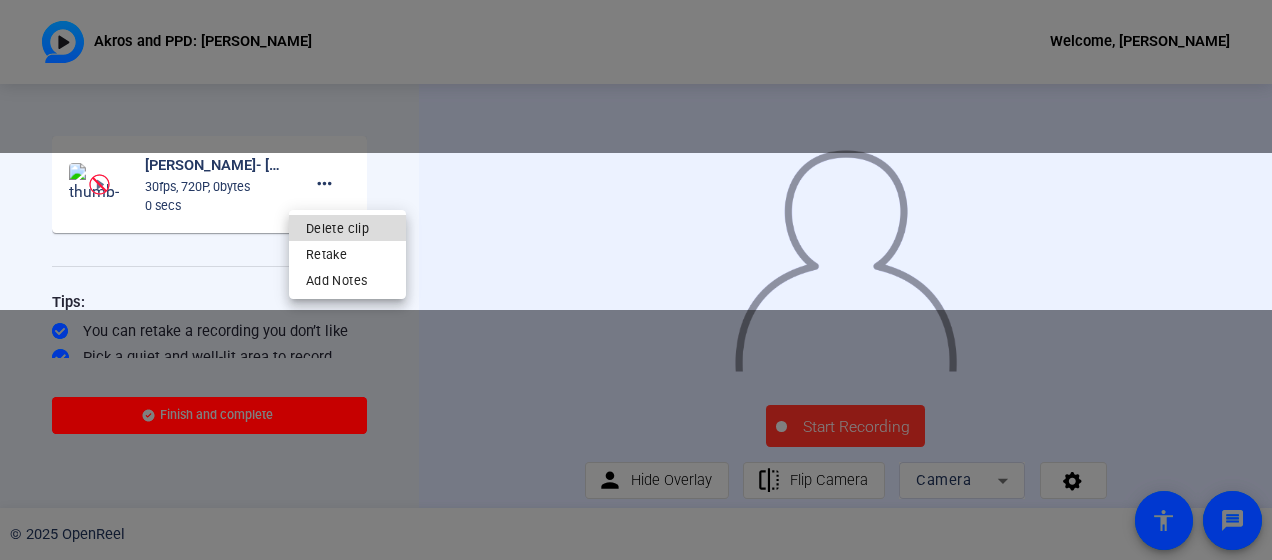 click on "Delete clip" at bounding box center (348, 227) 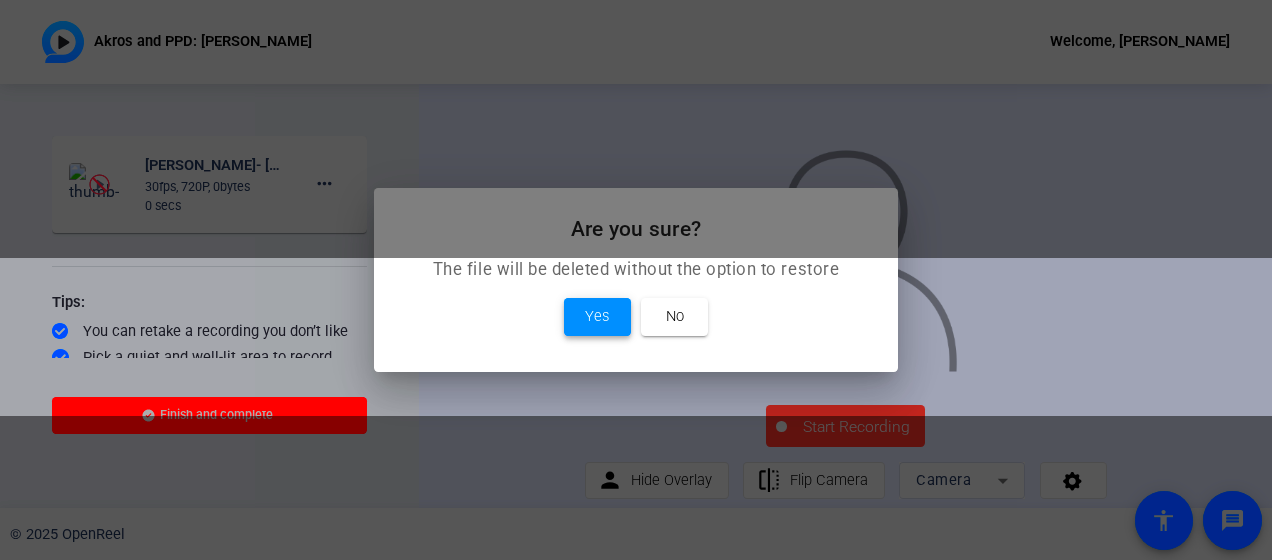 click at bounding box center (597, 317) 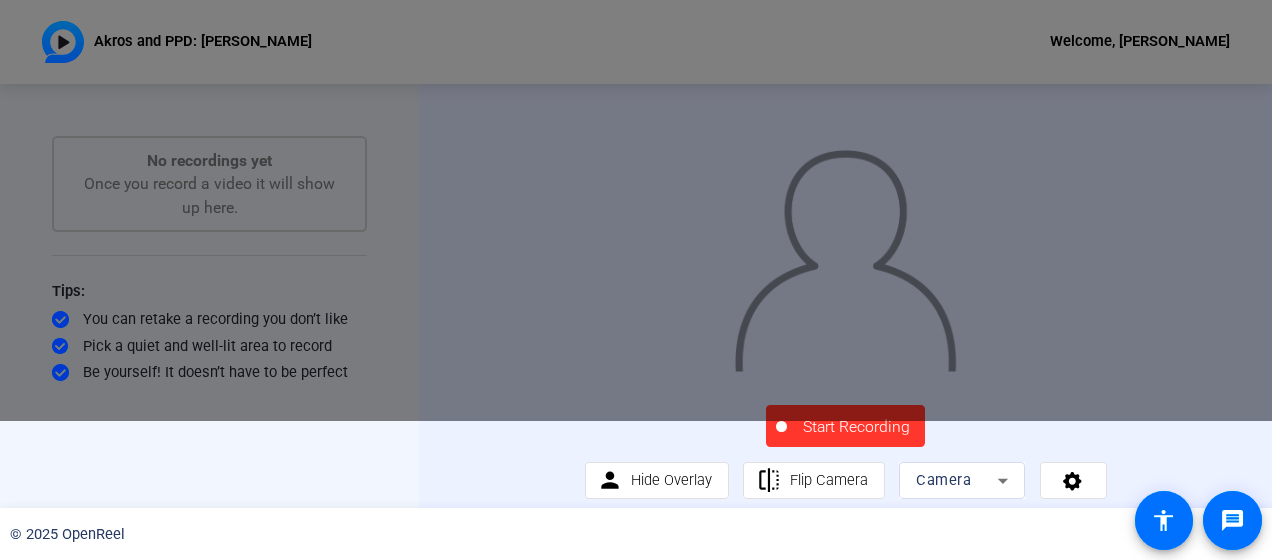 click on "Start Recording" 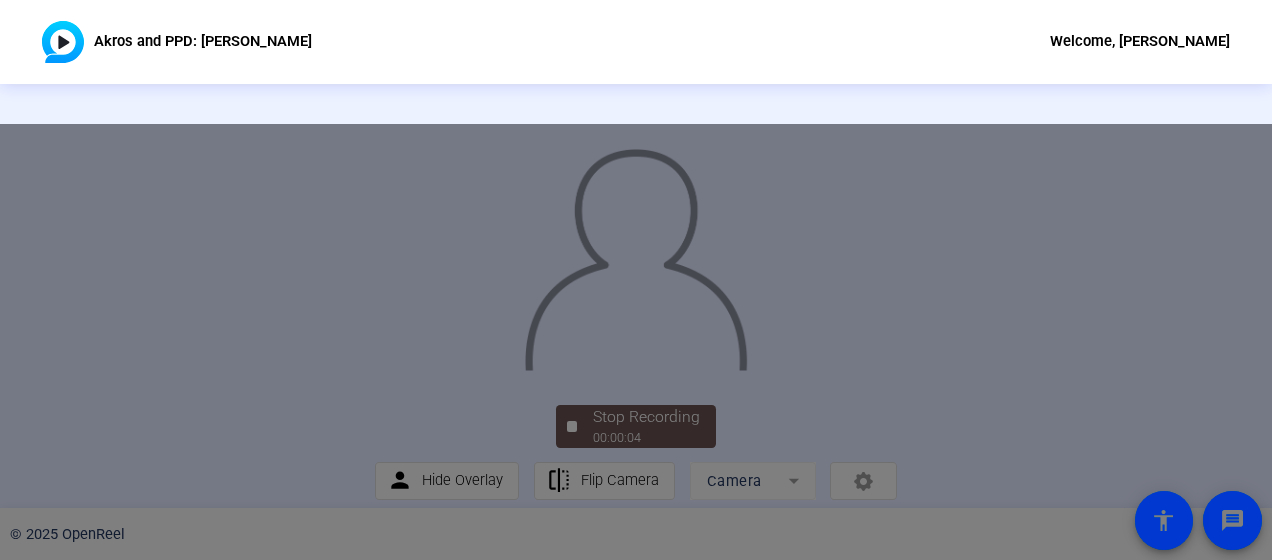 click 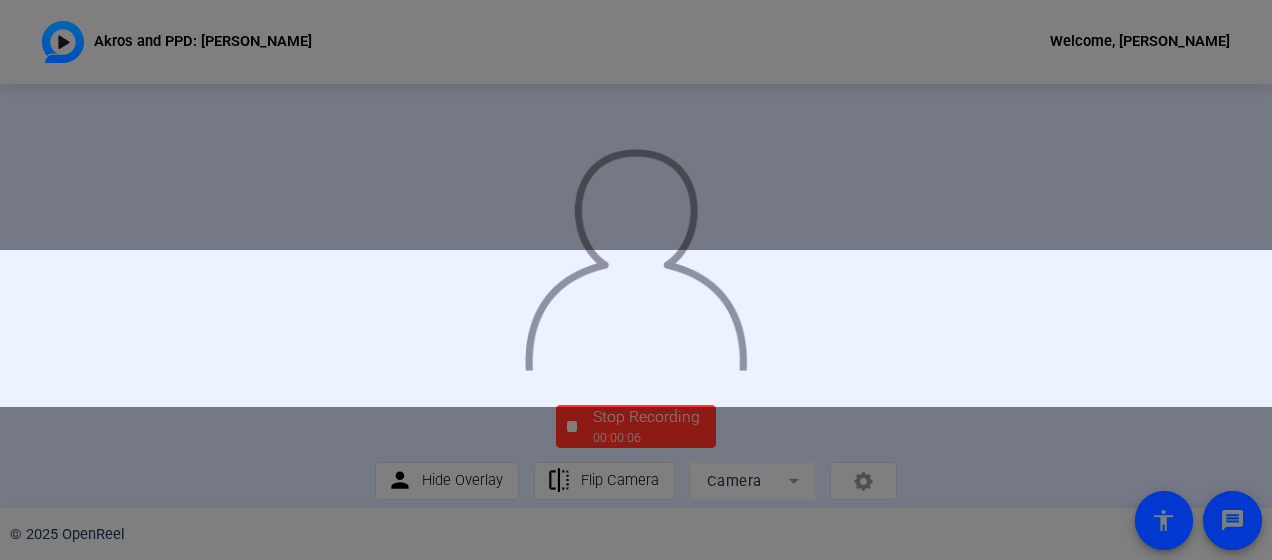 click 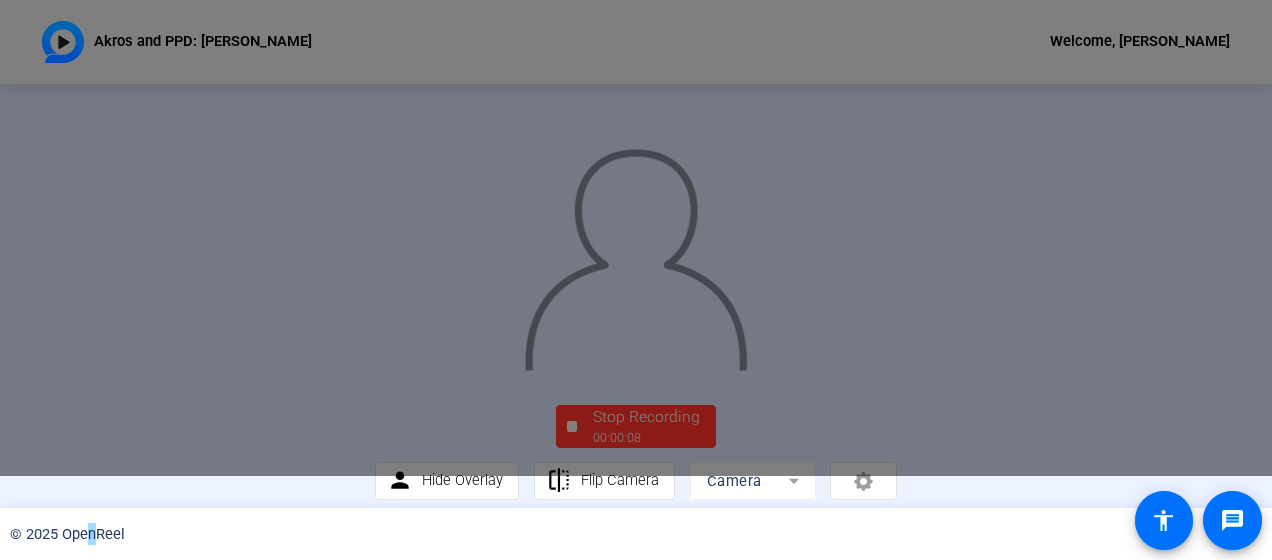 drag, startPoint x: 791, startPoint y: 337, endPoint x: 95, endPoint y: 530, distance: 722.2638 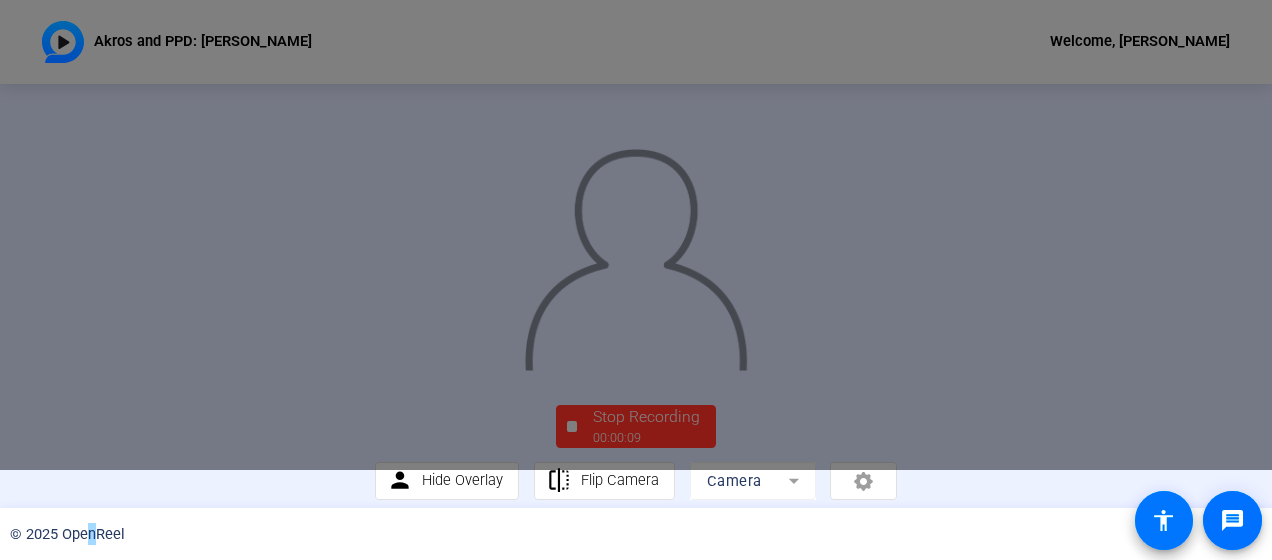 click on "accessibility" 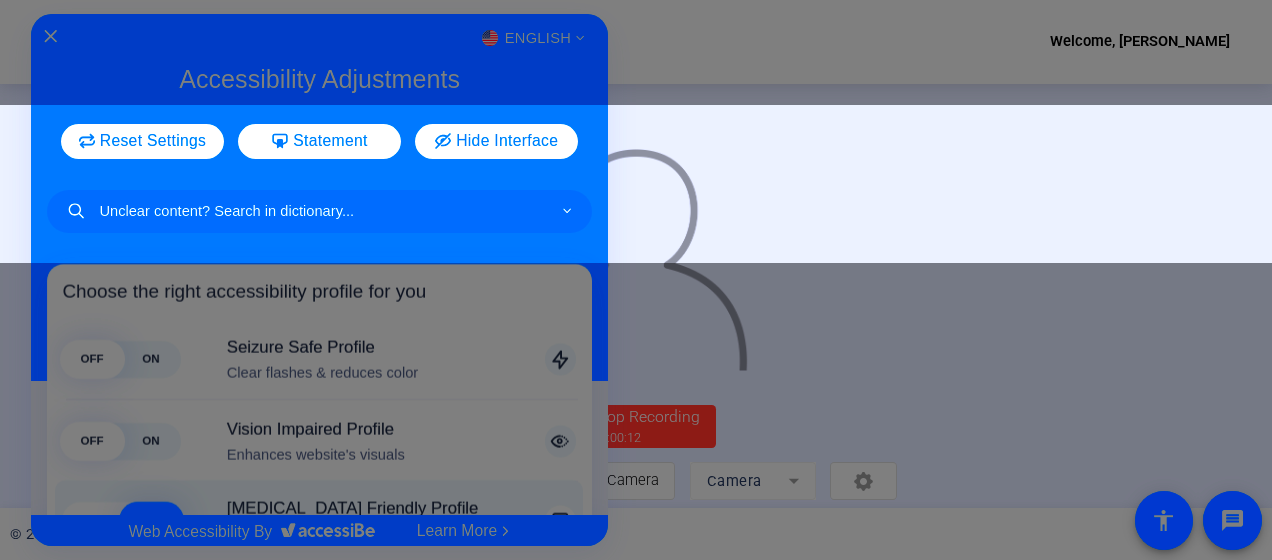 click 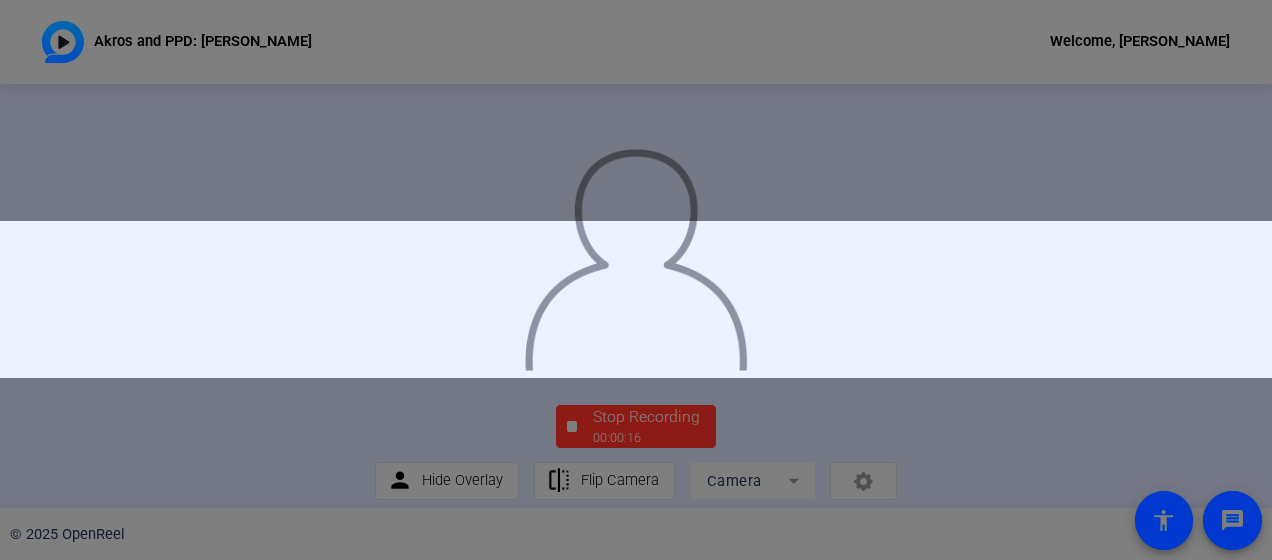 drag, startPoint x: 0, startPoint y: 8, endPoint x: 914, endPoint y: 286, distance: 955.3429 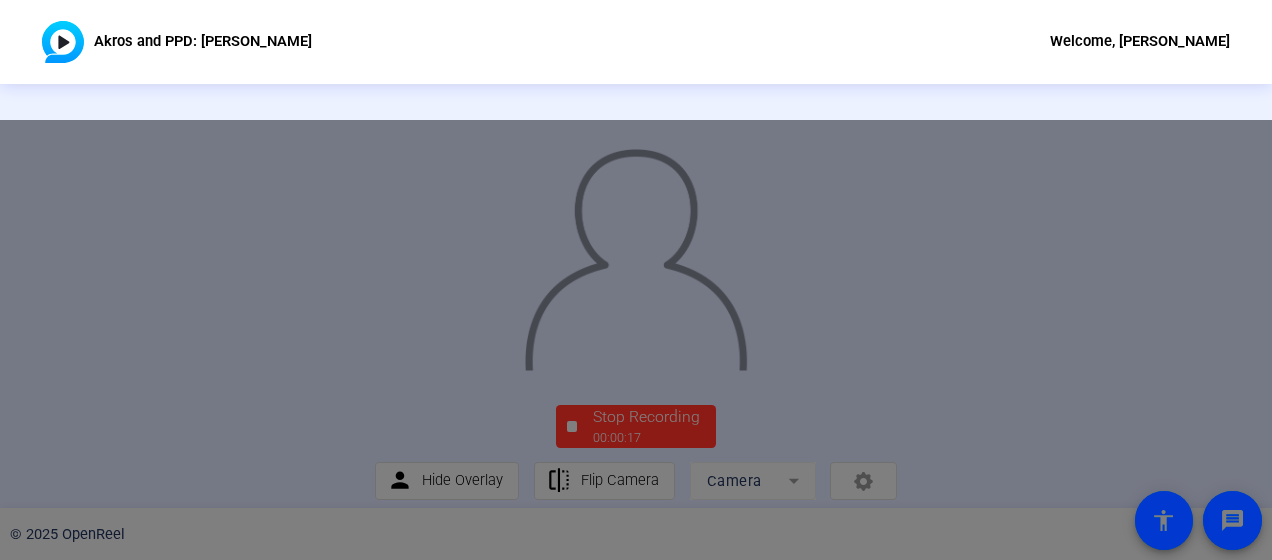 click on "Welcome, [PERSON_NAME]" 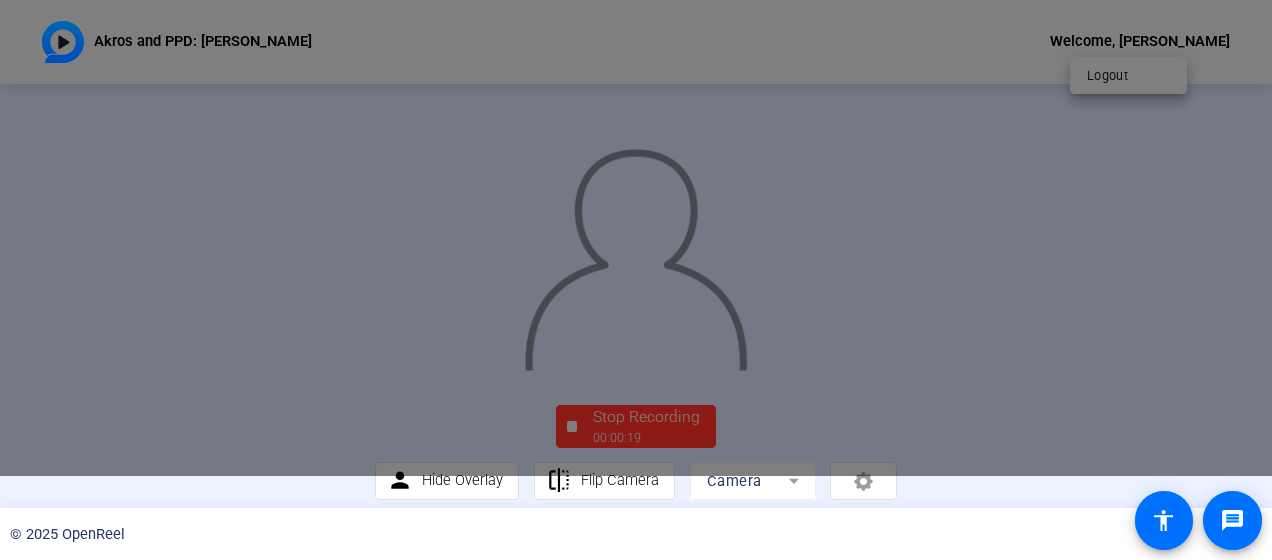 click at bounding box center (636, 280) 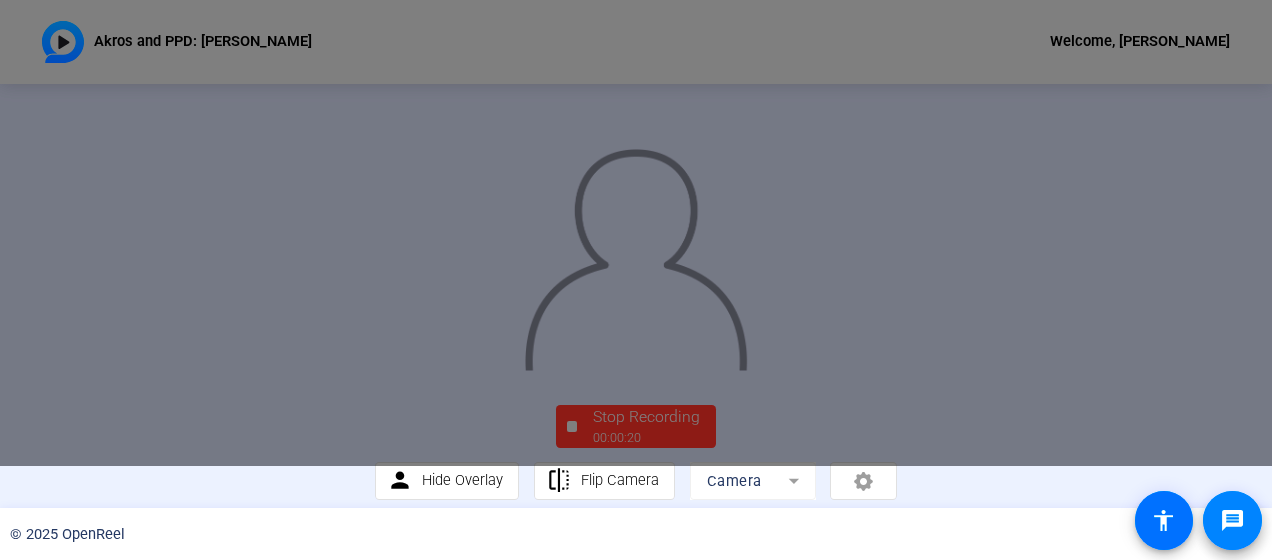 click on "message" 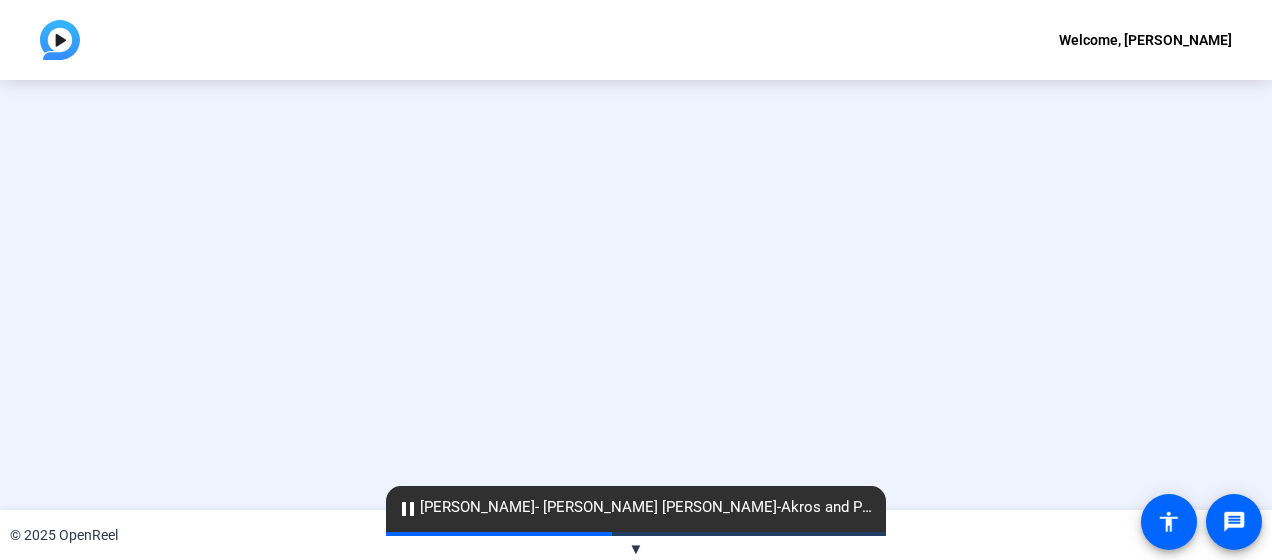 scroll, scrollTop: 0, scrollLeft: 0, axis: both 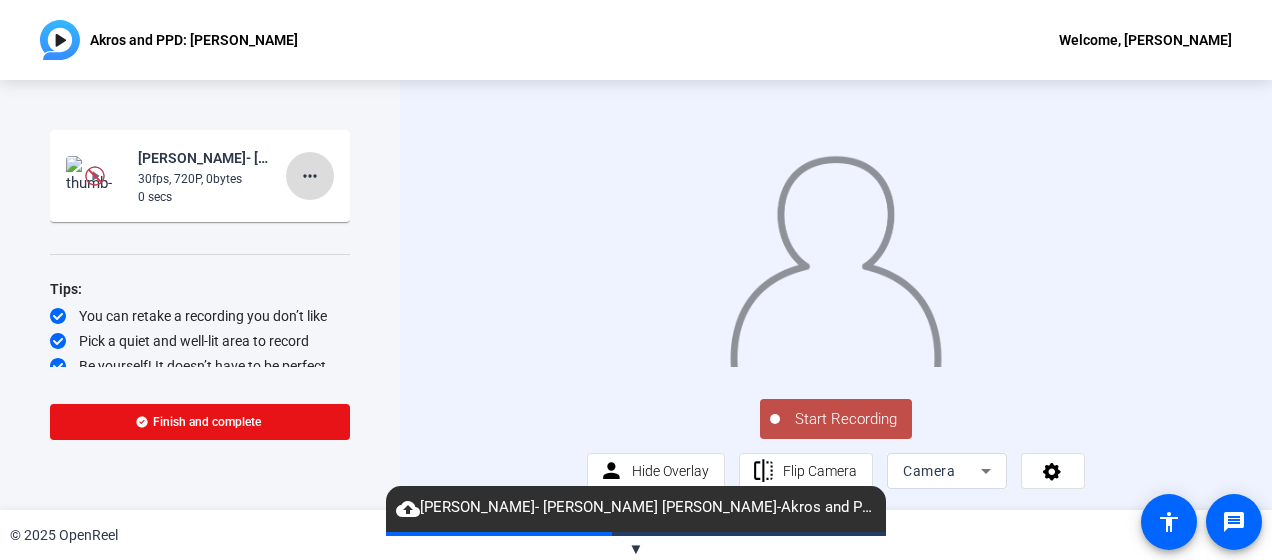 click on "more_horiz" 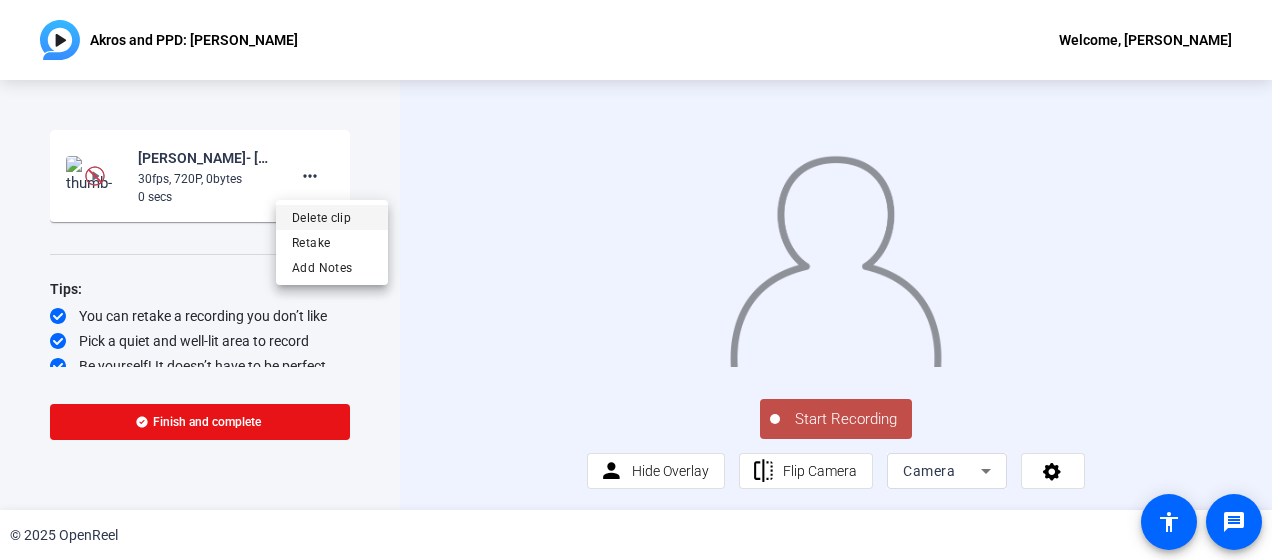 click on "Delete clip" at bounding box center (332, 218) 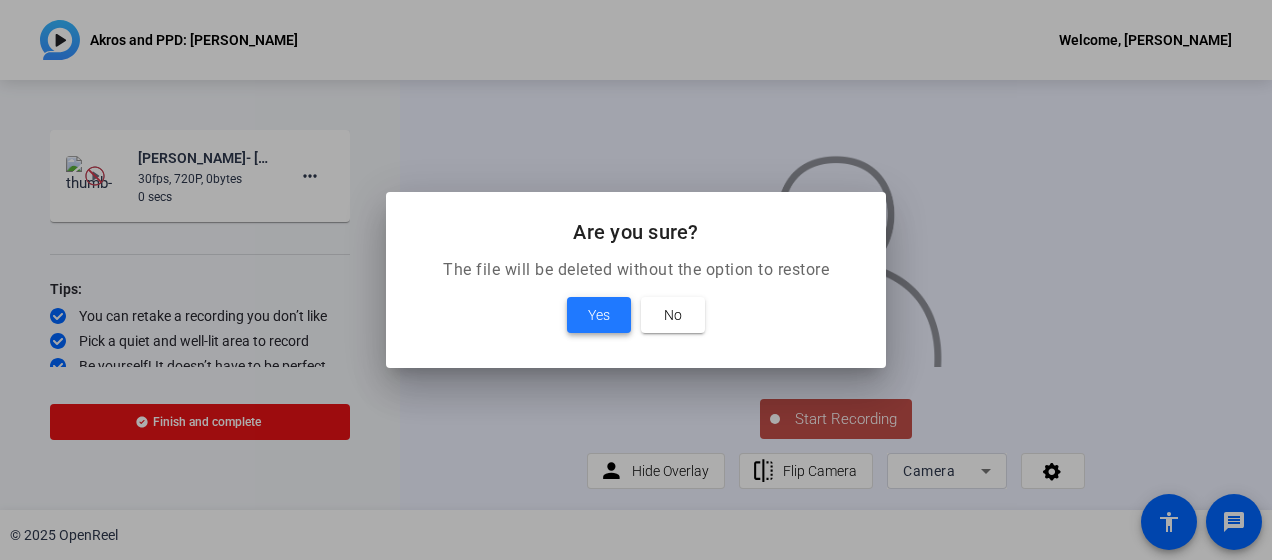 click at bounding box center (599, 315) 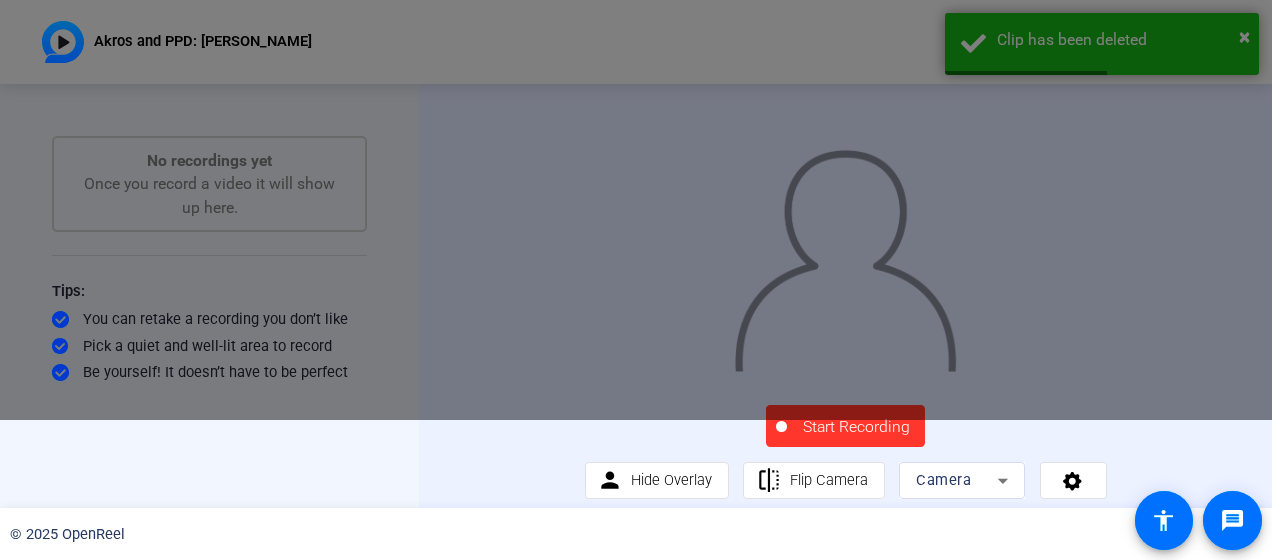 click on "Start Recording" 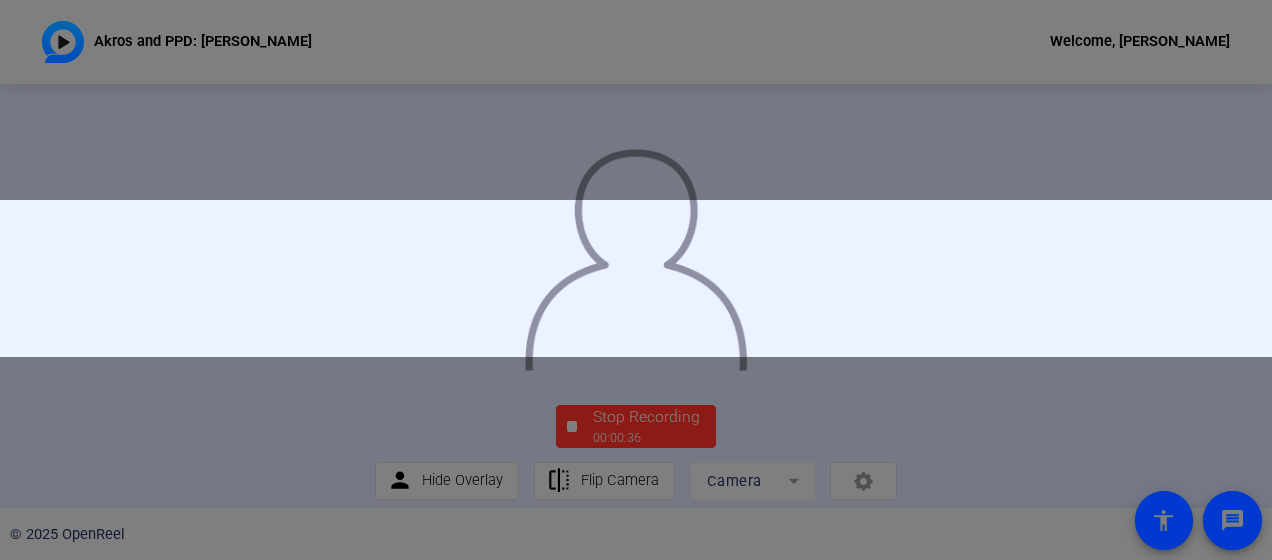 drag, startPoint x: 449, startPoint y: 200, endPoint x: 933, endPoint y: 264, distance: 488.21307 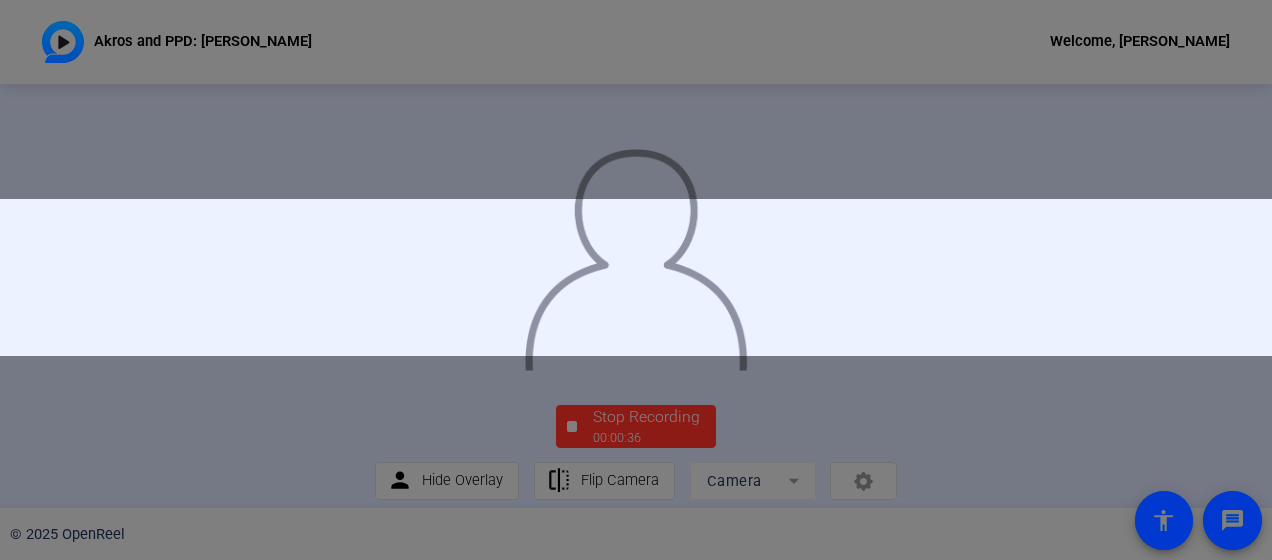 click 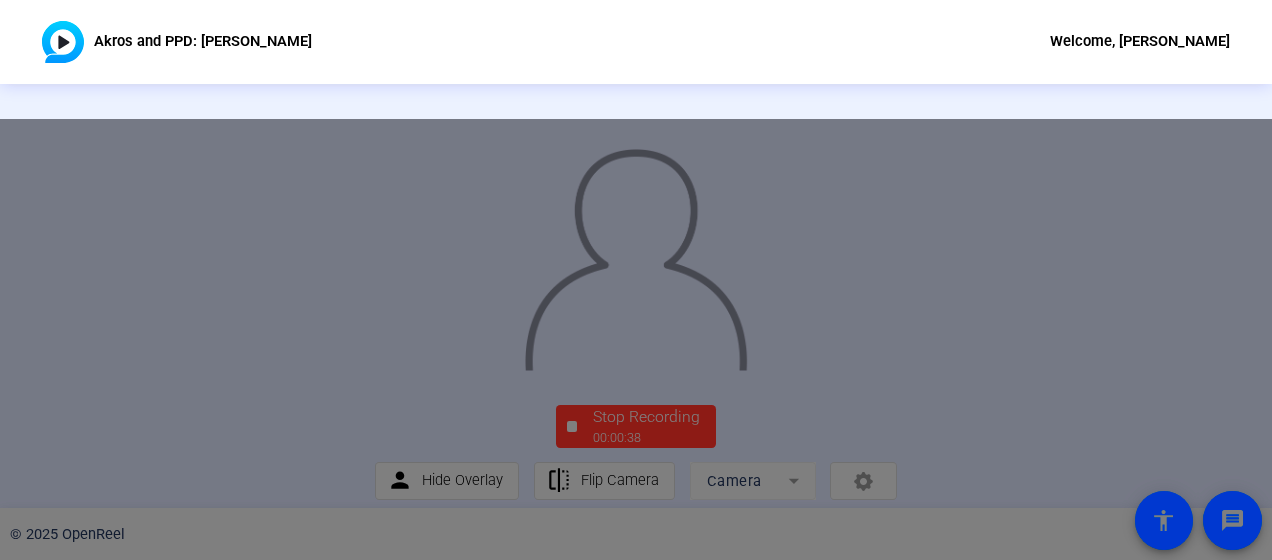 click 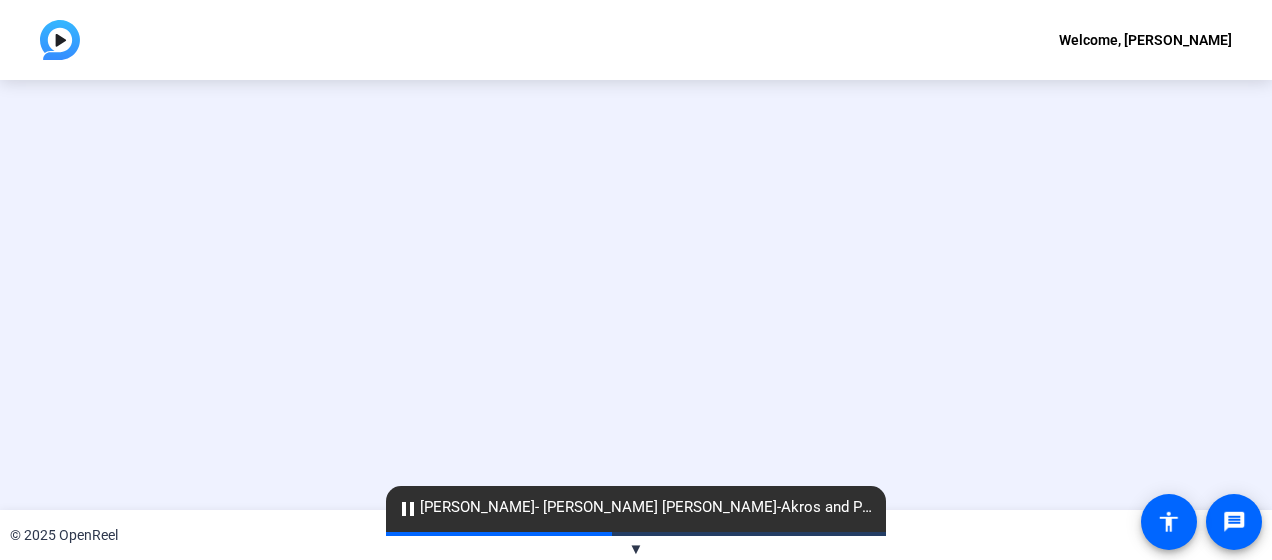 scroll, scrollTop: 0, scrollLeft: 0, axis: both 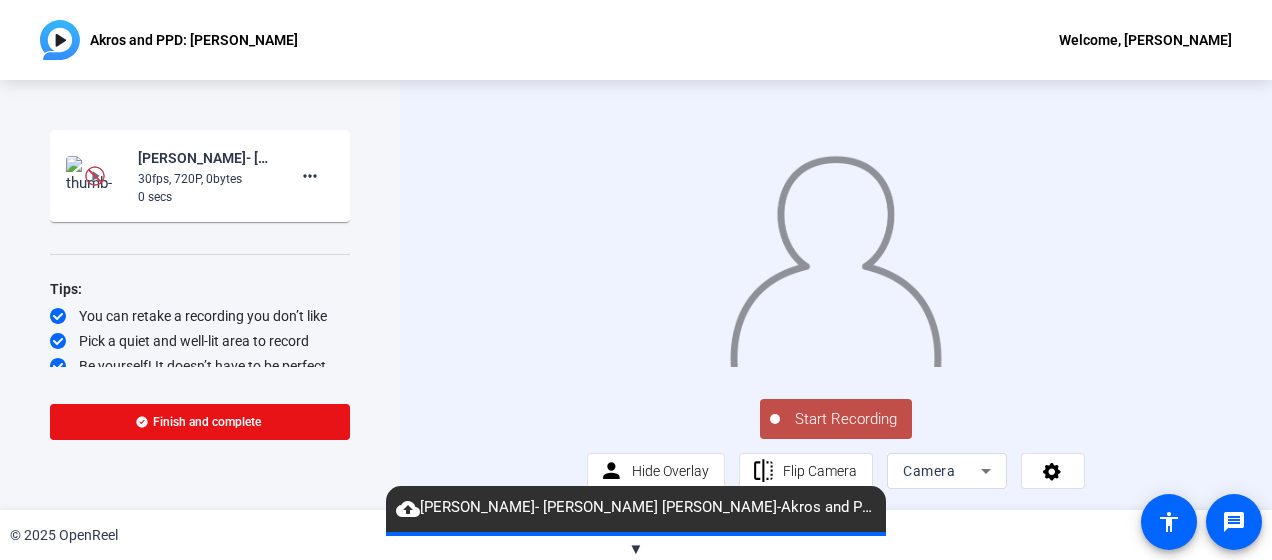 click on "Start Recording" 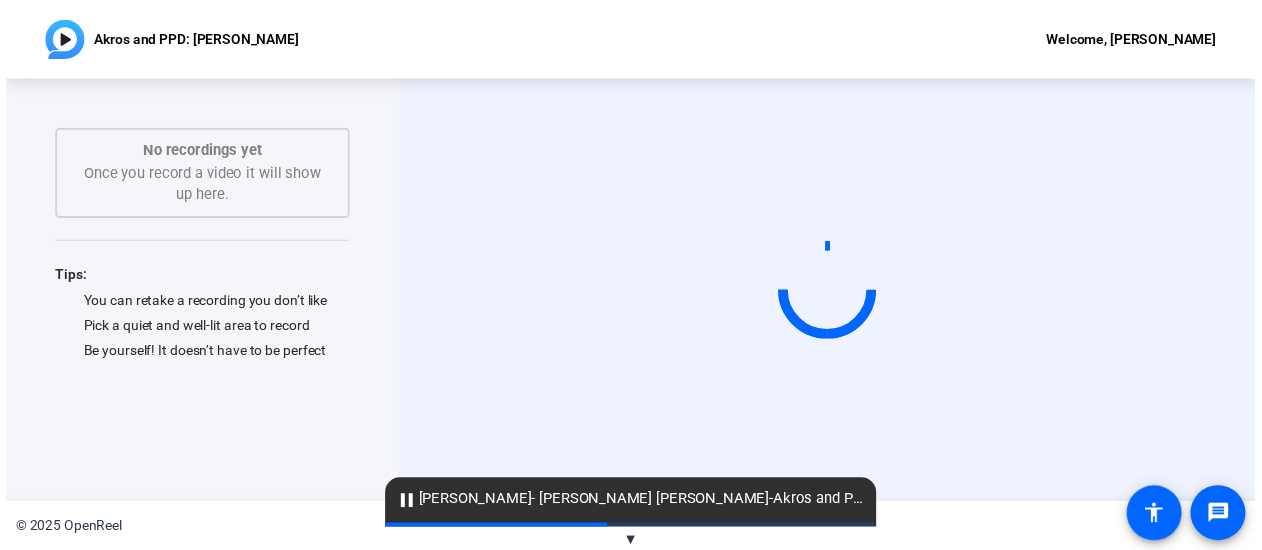 scroll, scrollTop: 0, scrollLeft: 0, axis: both 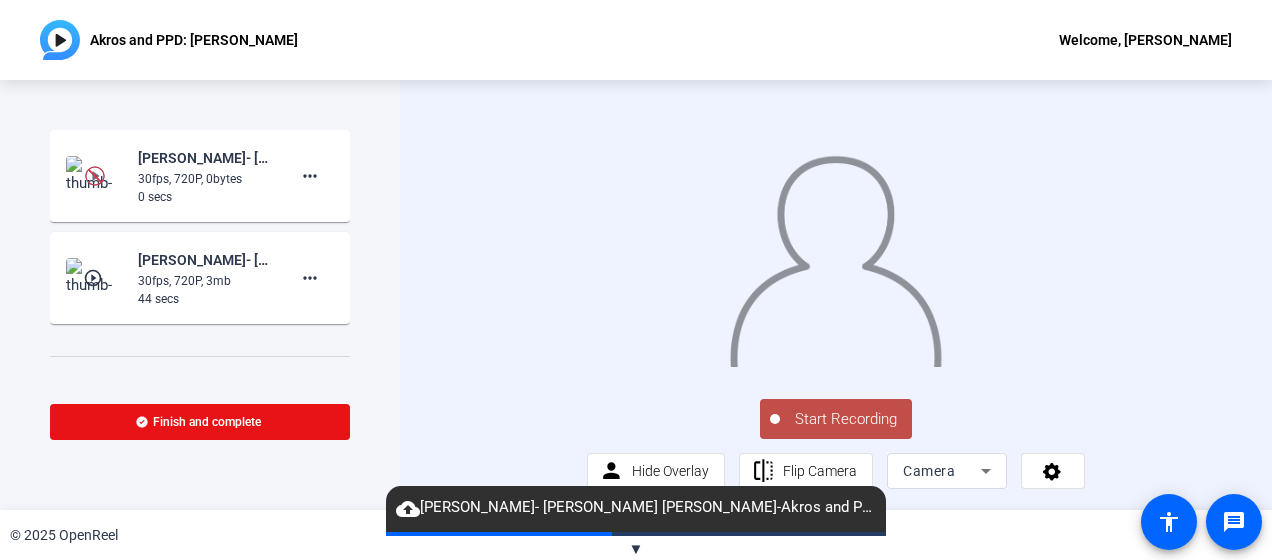 click on "30fps, 720P, 0bytes" 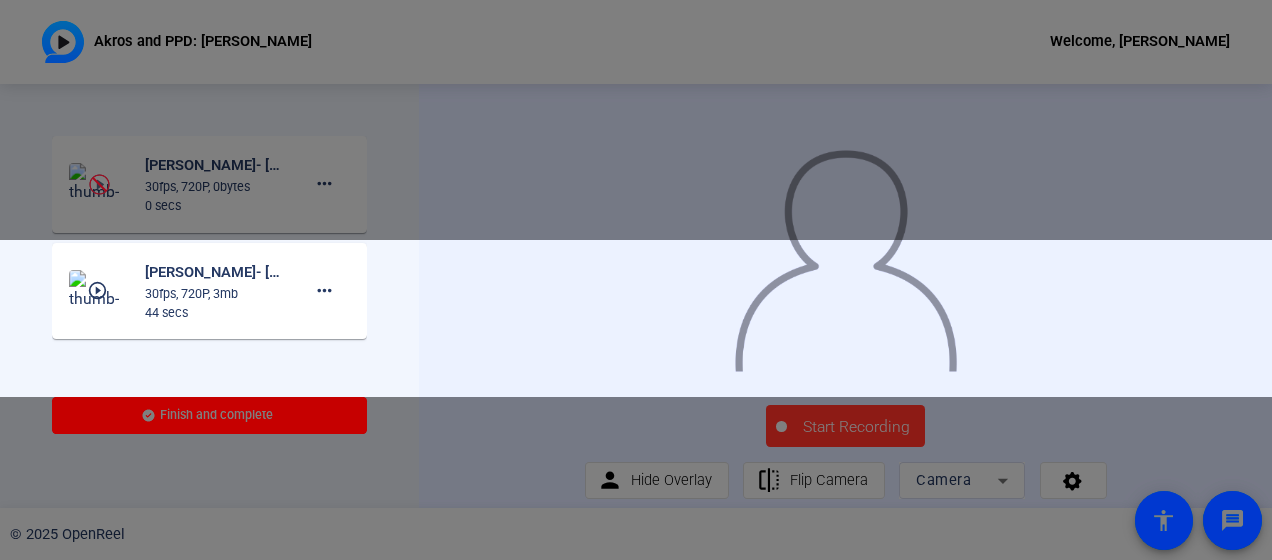 click on "44 secs" 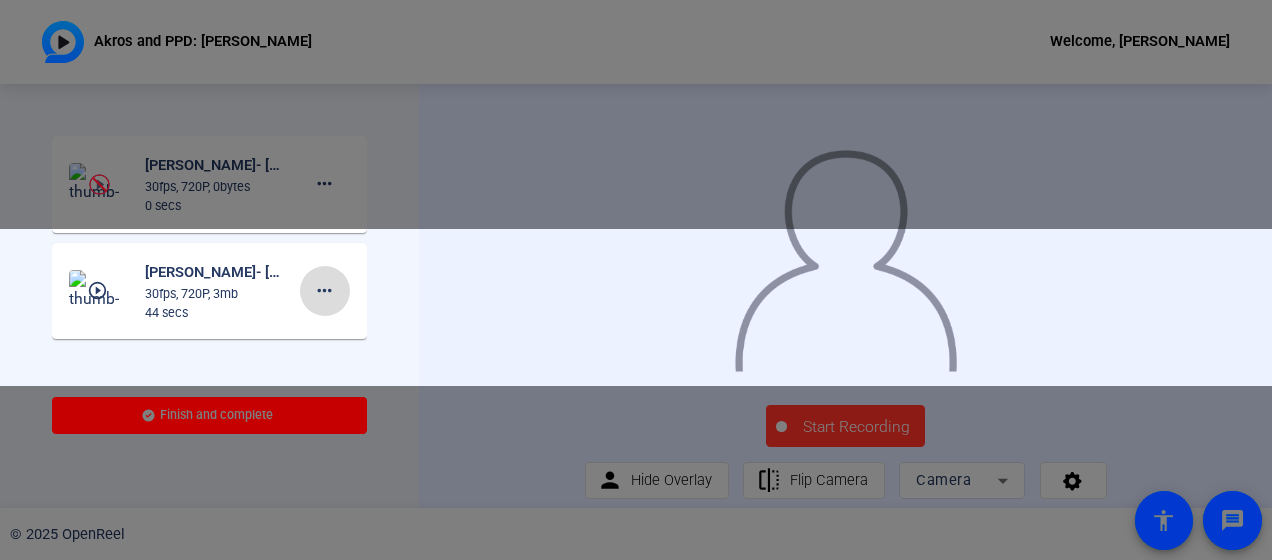 click on "more_horiz" 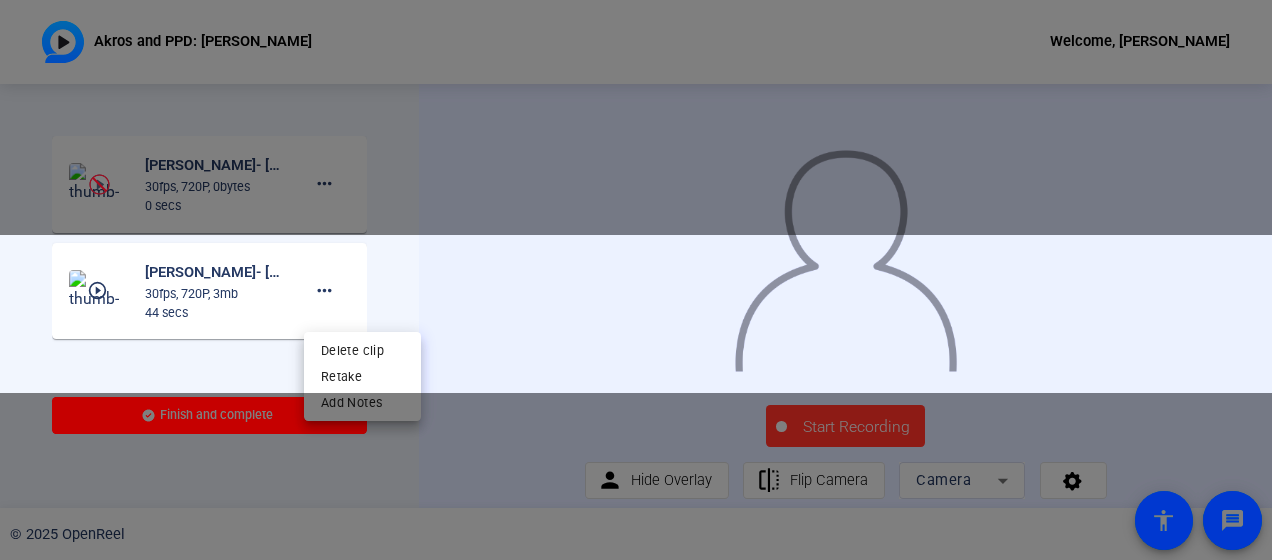 click at bounding box center [636, 280] 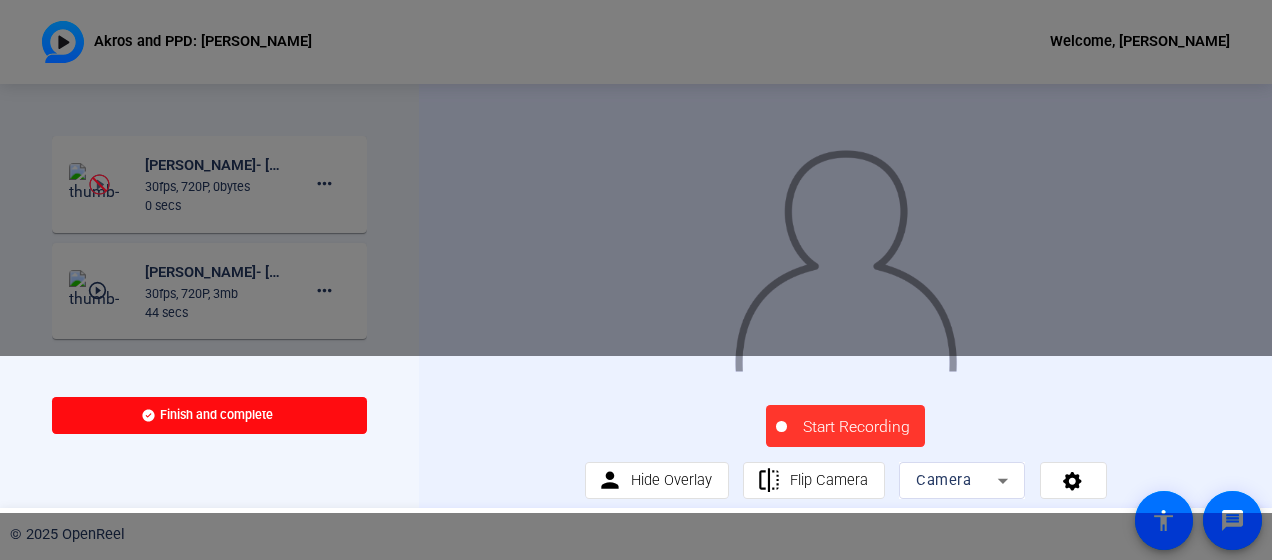 click on "Finish and complete" 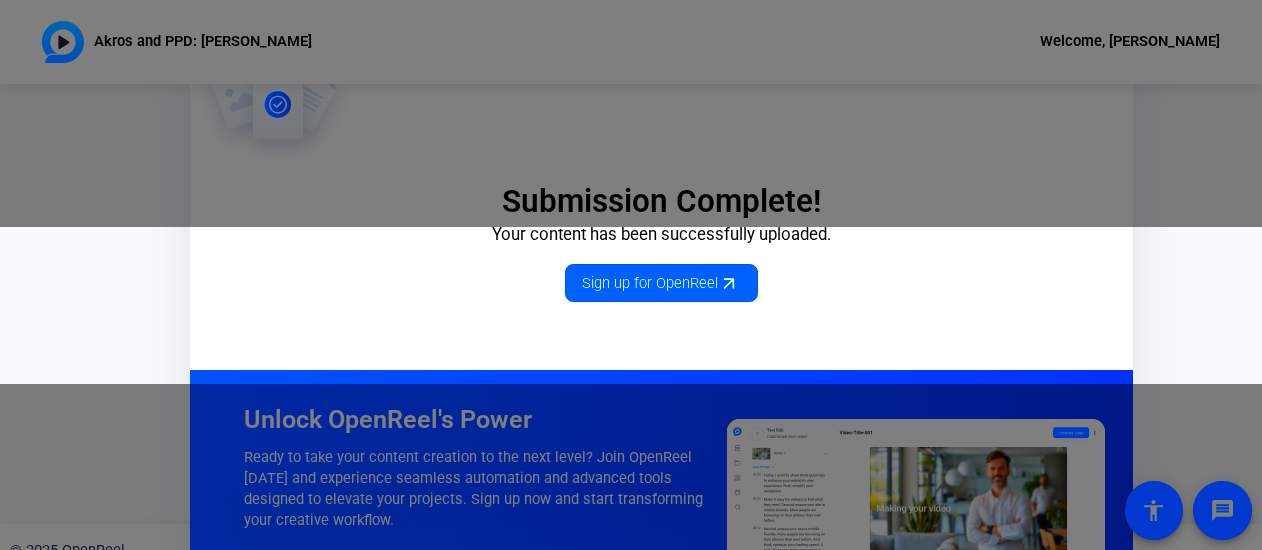 click on "Sign up for OpenReel" 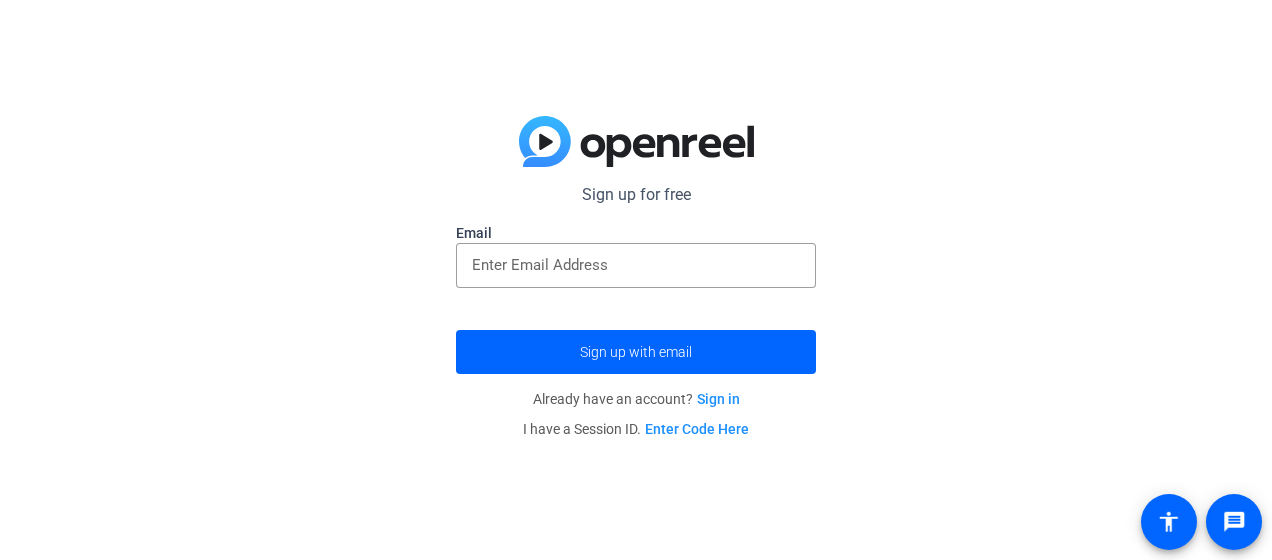 scroll, scrollTop: 0, scrollLeft: 0, axis: both 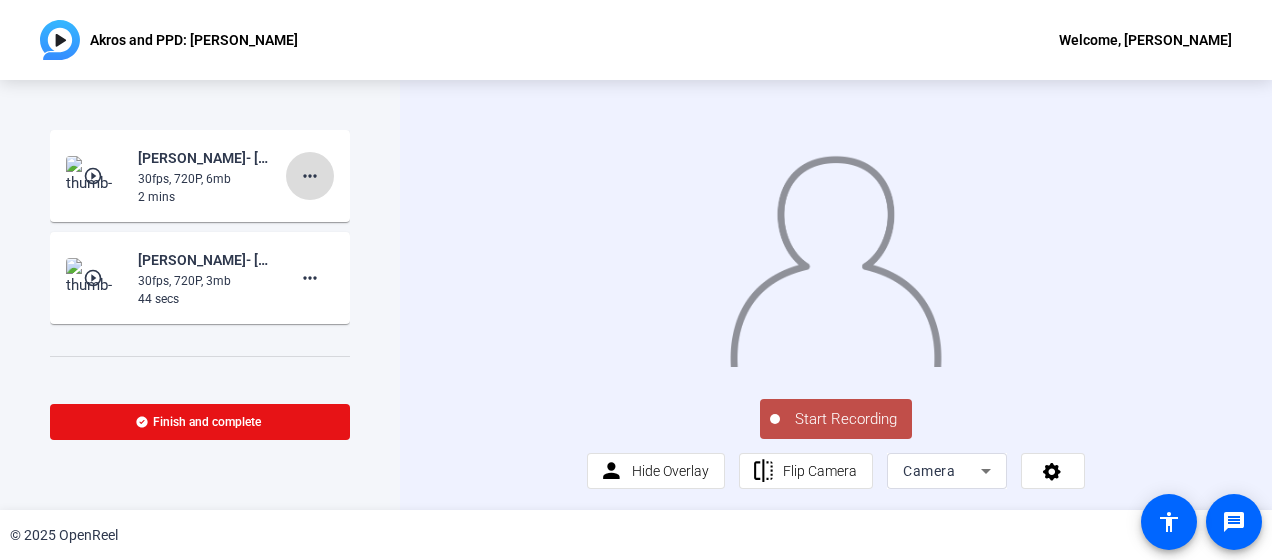 click on "more_horiz" 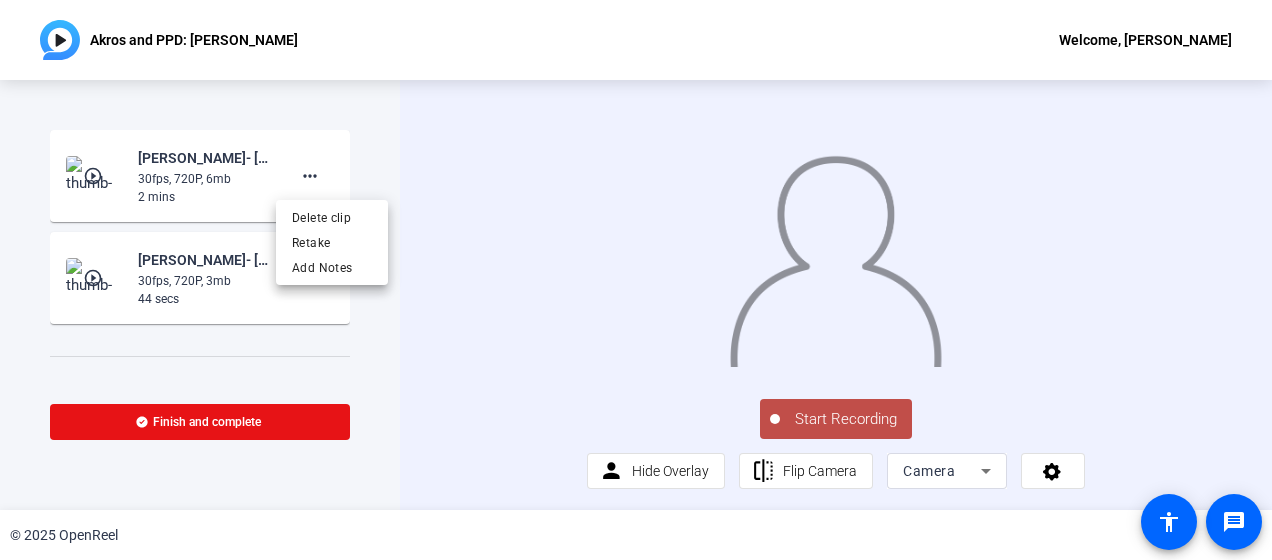 click at bounding box center (636, 280) 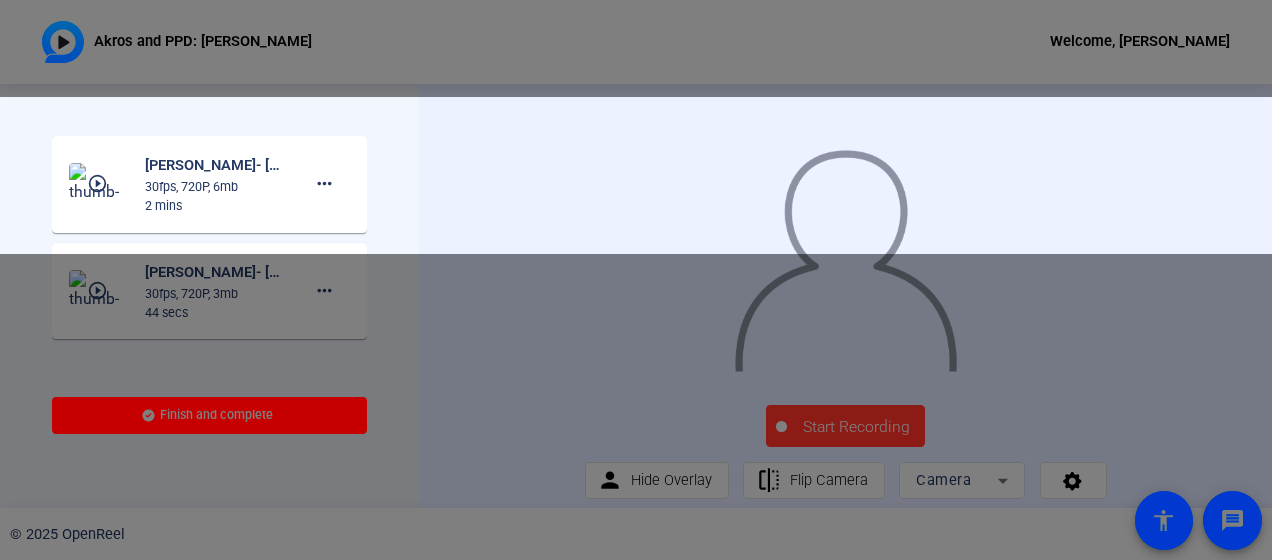 click on "play_circle_outline  DeAngelis- Ann Marie-Akros and PPD-Akros and PPD- Ann Marie DeAngelis-1752154875795-webcam  30fps, 720P, 6mb  2 mins more_horiz" 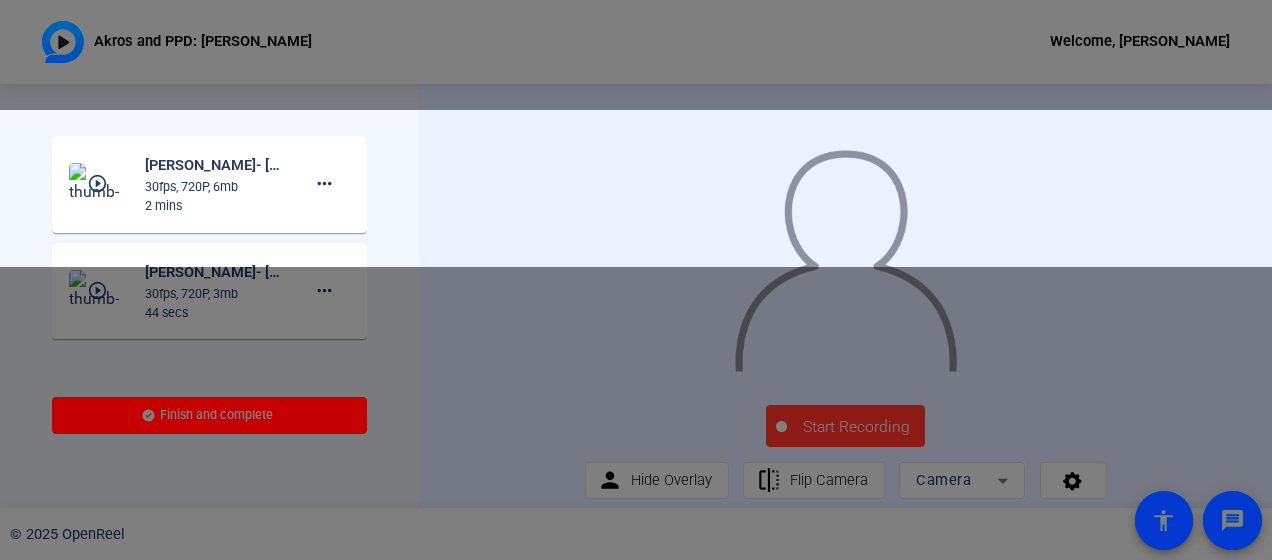 click on "play_circle_outline" 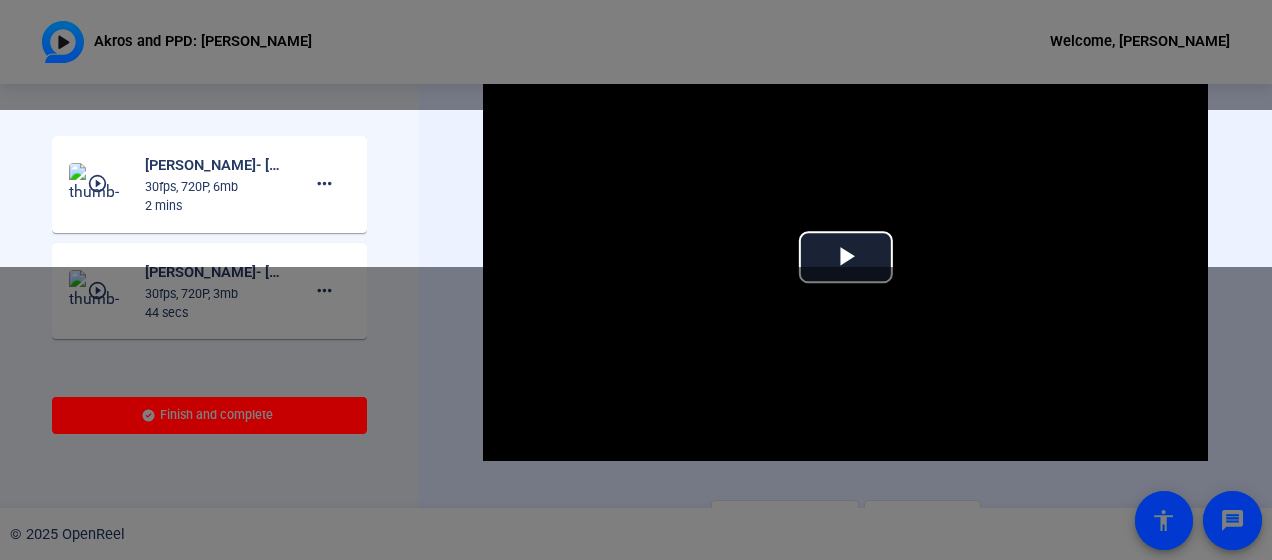 click on "play_circle_outline" 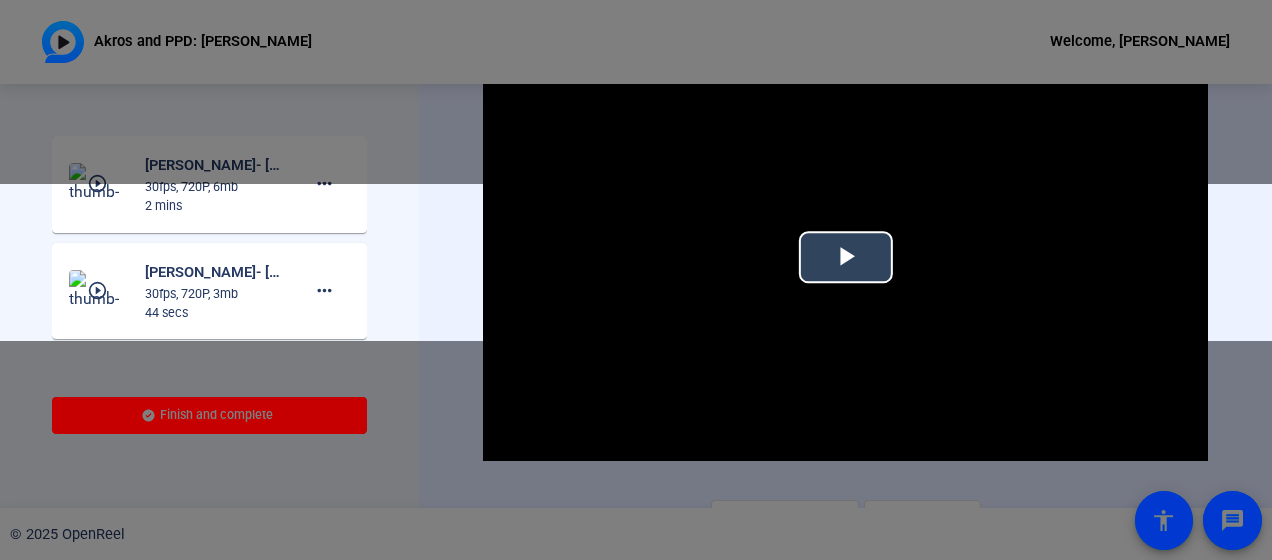 click at bounding box center (846, 257) 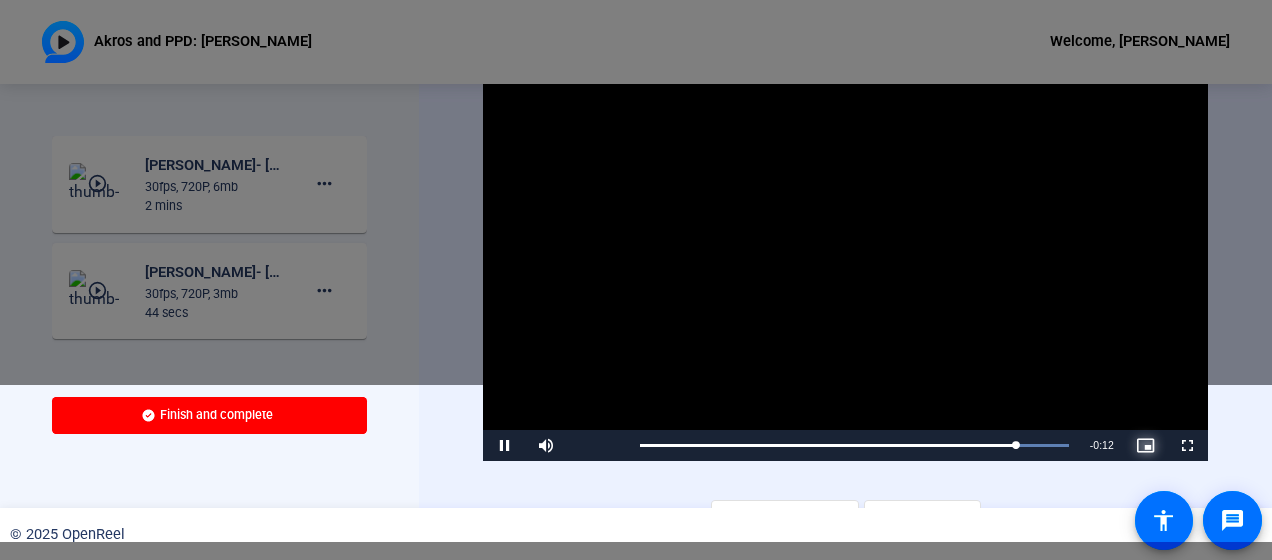 click at bounding box center [1145, 445] 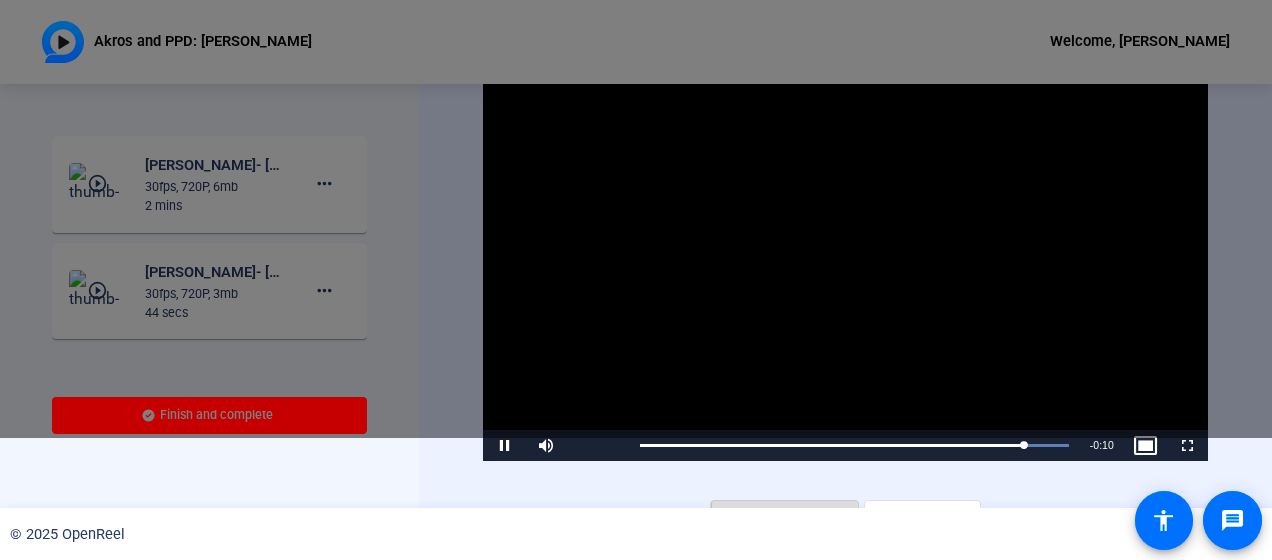 click 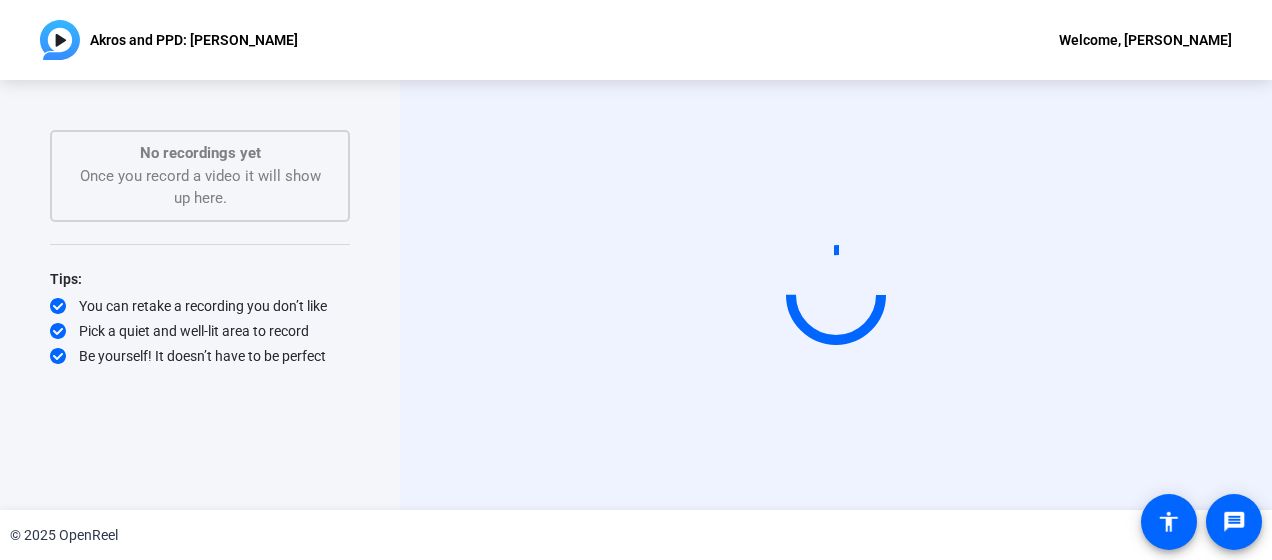 scroll, scrollTop: 0, scrollLeft: 0, axis: both 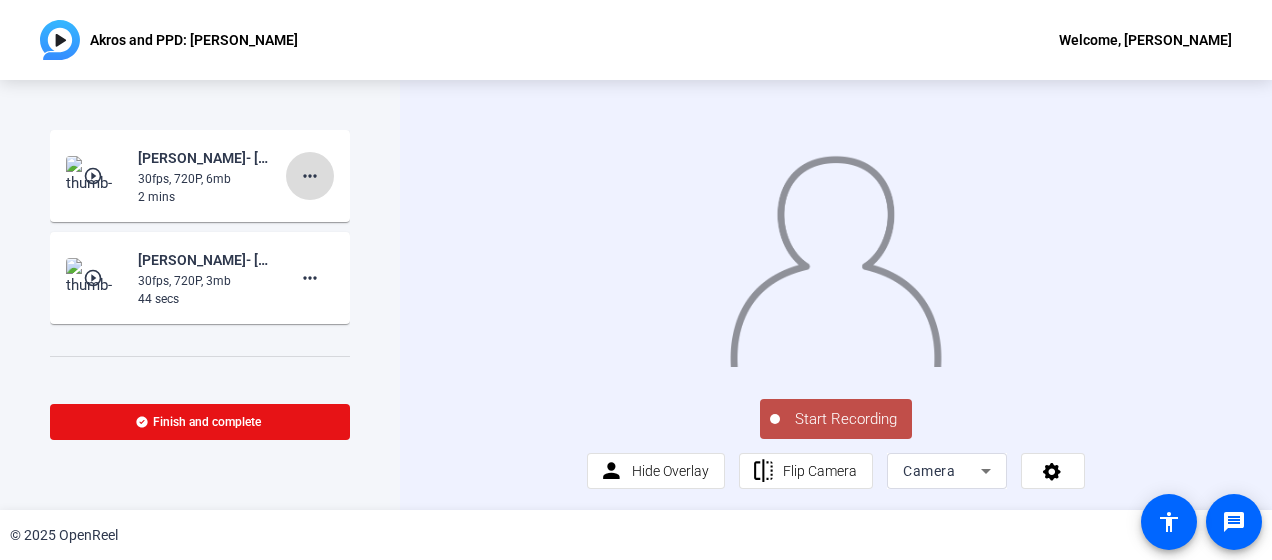click on "more_horiz" 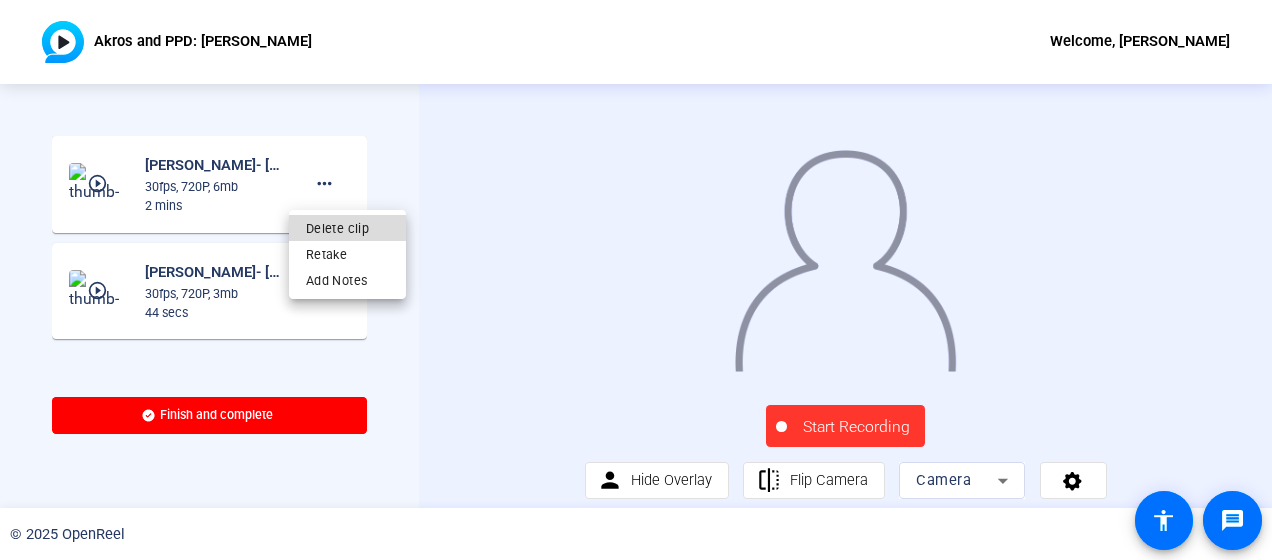 click on "Delete clip" at bounding box center (348, 227) 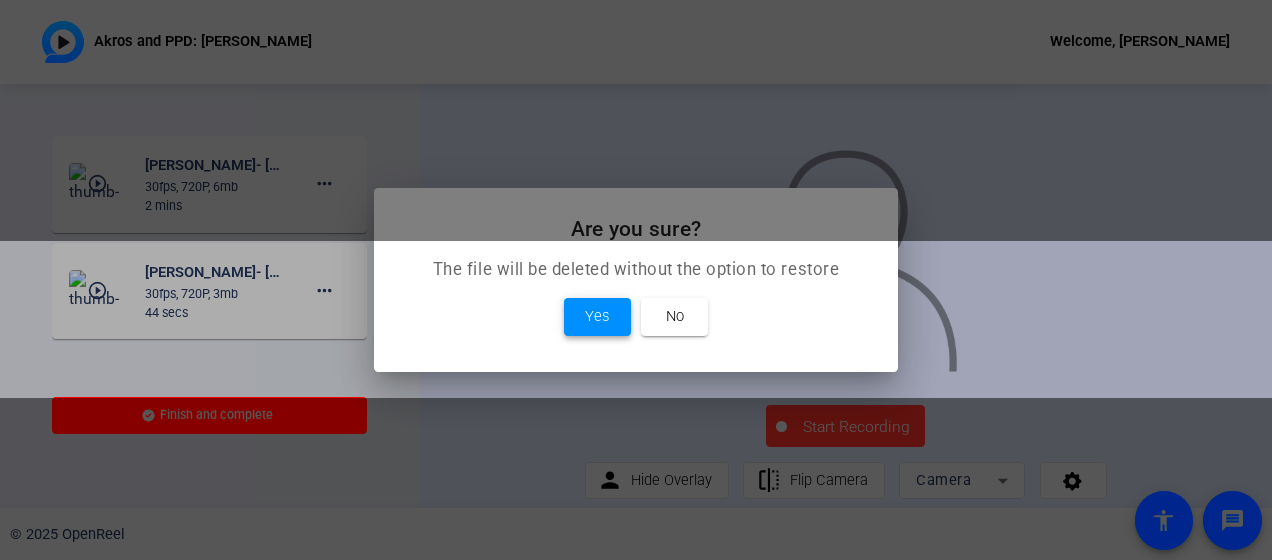 click on "Yes" at bounding box center (597, 316) 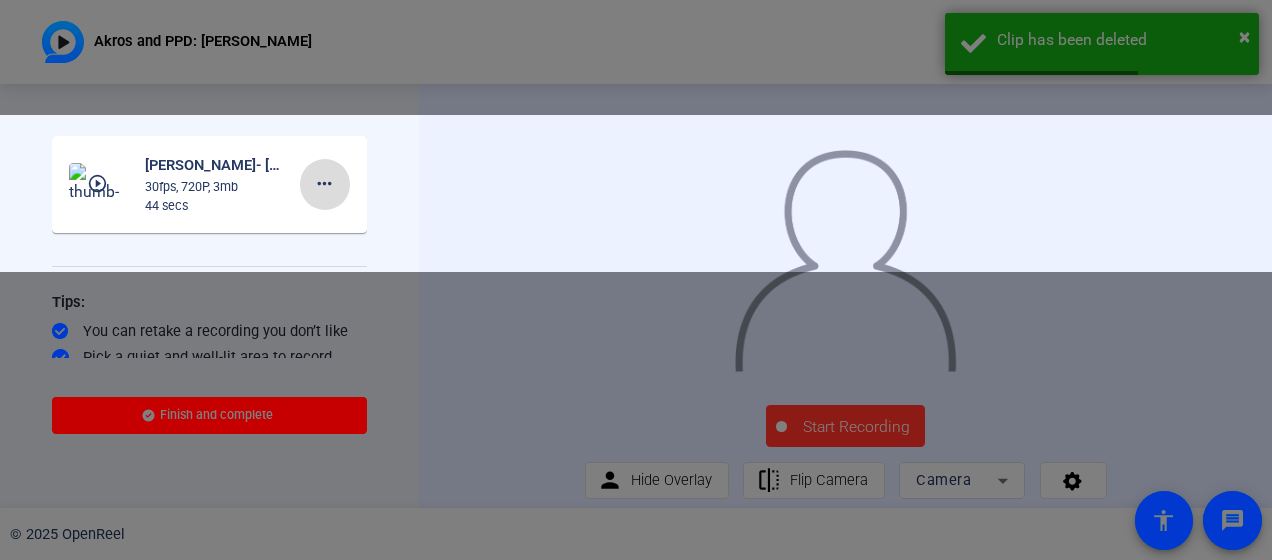 click on "more_horiz" 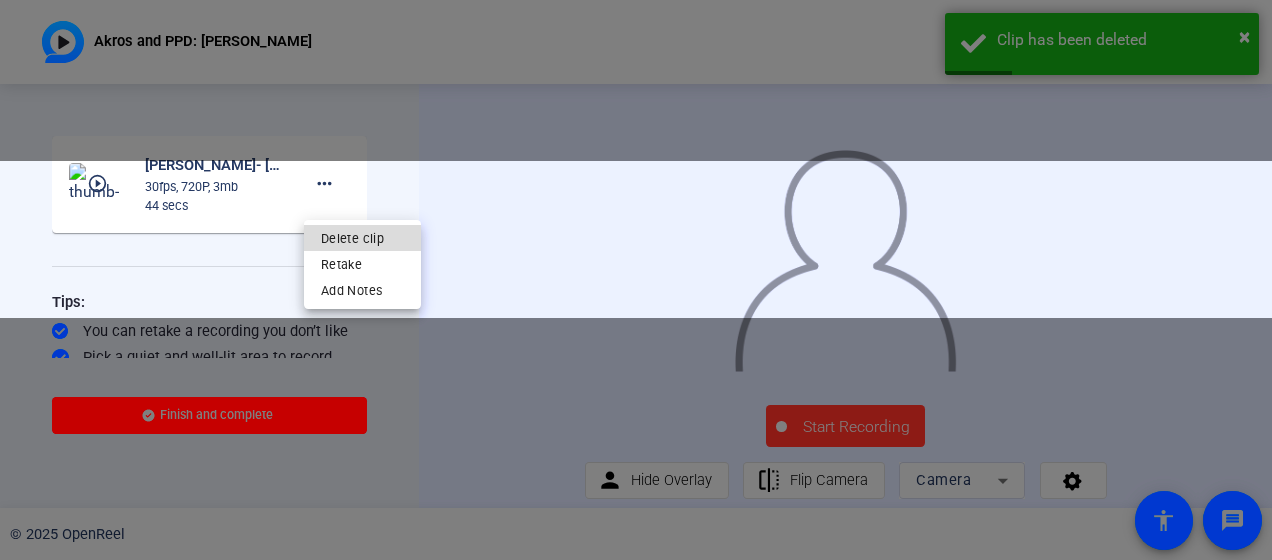 click on "Delete clip" at bounding box center [362, 237] 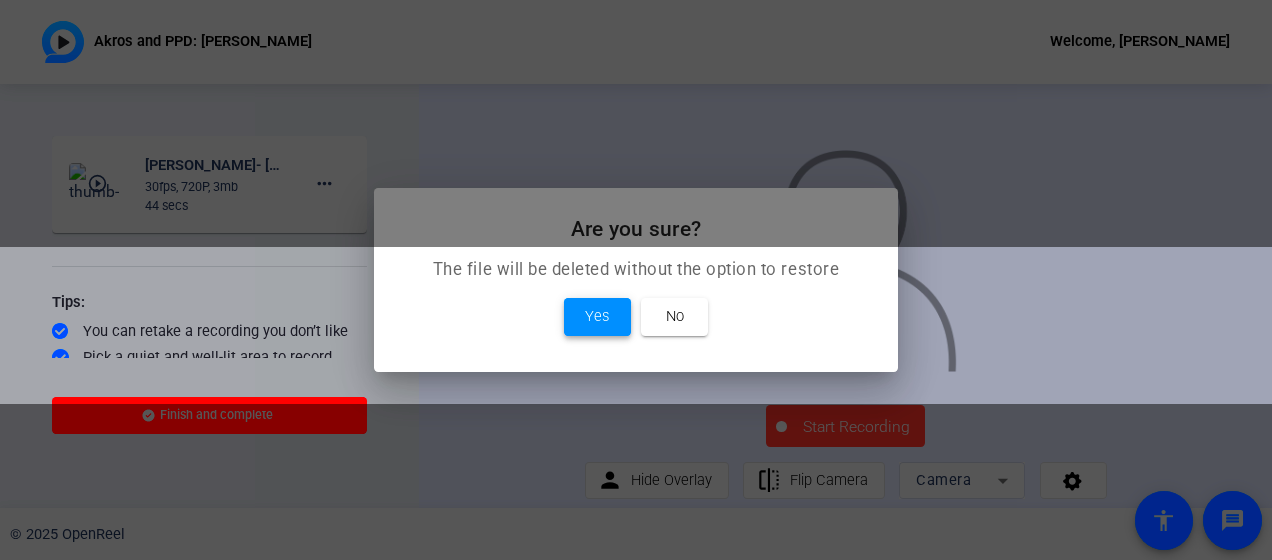 click on "Yes" at bounding box center (597, 316) 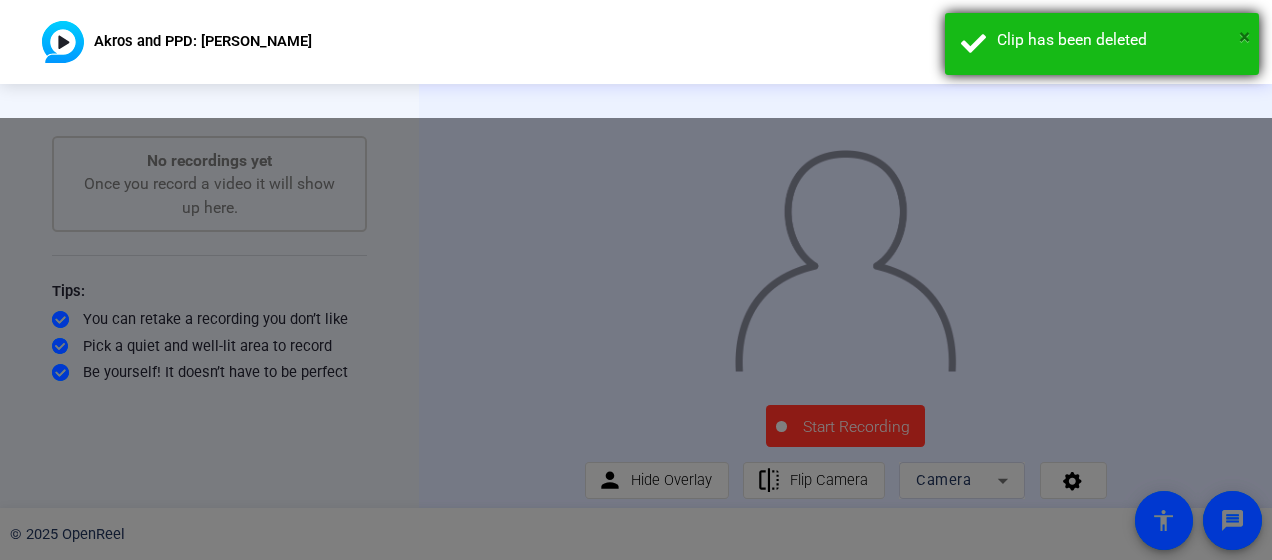 click on "×" at bounding box center [1244, 37] 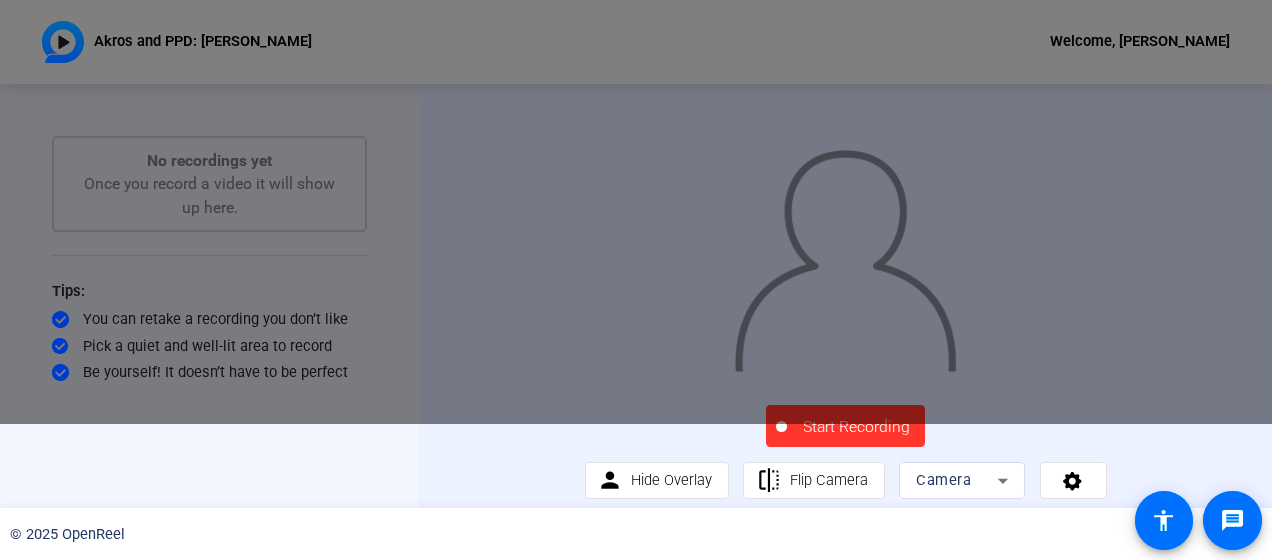click on "Start Recording" 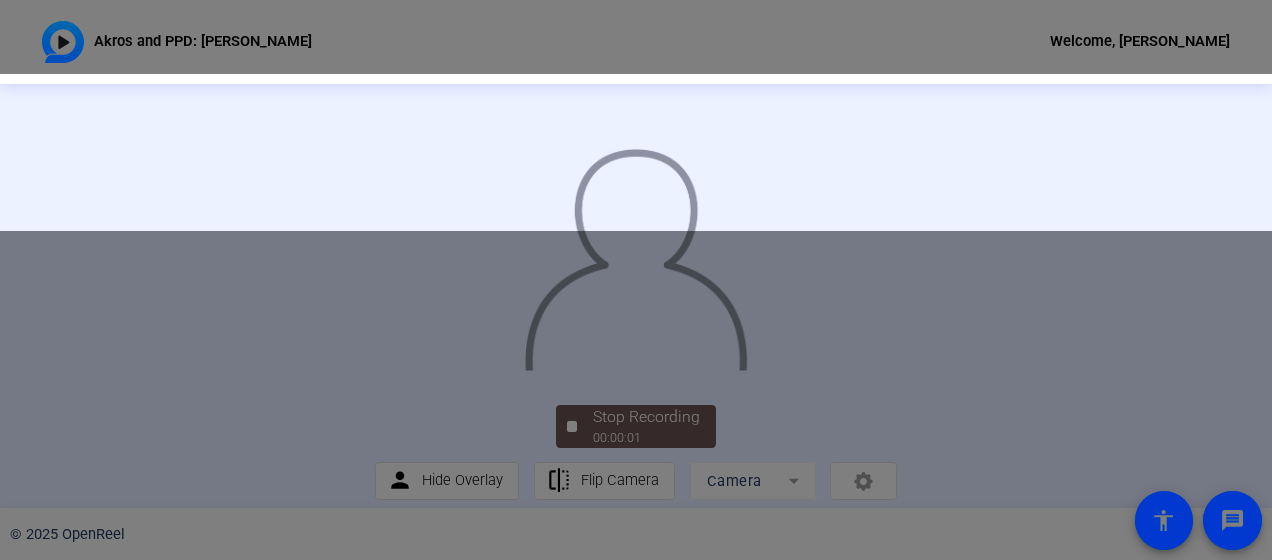 click on "Accessibility Screen-Reader Guide, Feedback, and Issue Reporting | New window
Akros and PPD: Ann Marie DeAngelis Welcome, DeAngelis, Ann Marie  Start Recording  No recordings yet  Once you record a video it will show up here.  Tips:
You can retake a recording you don’t like
Pick a quiet and well-lit area to record
Be yourself! It doesn’t have to be perfect  Back Stop Recording  00:00:01  person  Hide Overlay flip Flip Camera Camera © 2025 OpenReel message accessibility
Image Overlay Flip Camera" at bounding box center (636, 280) 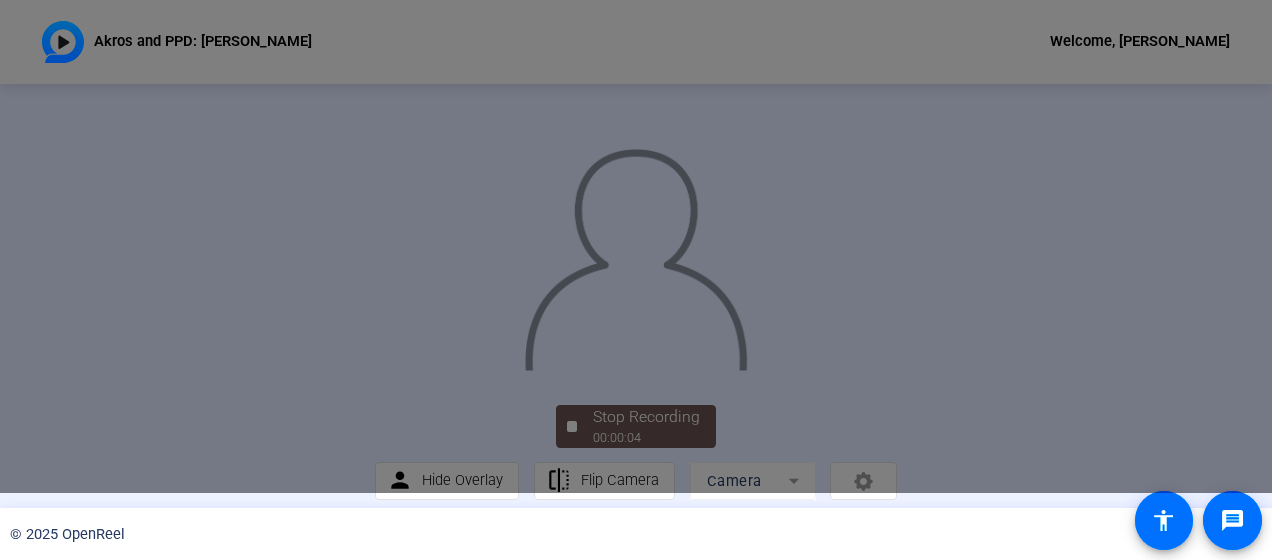click on "© 2025 OpenReel" 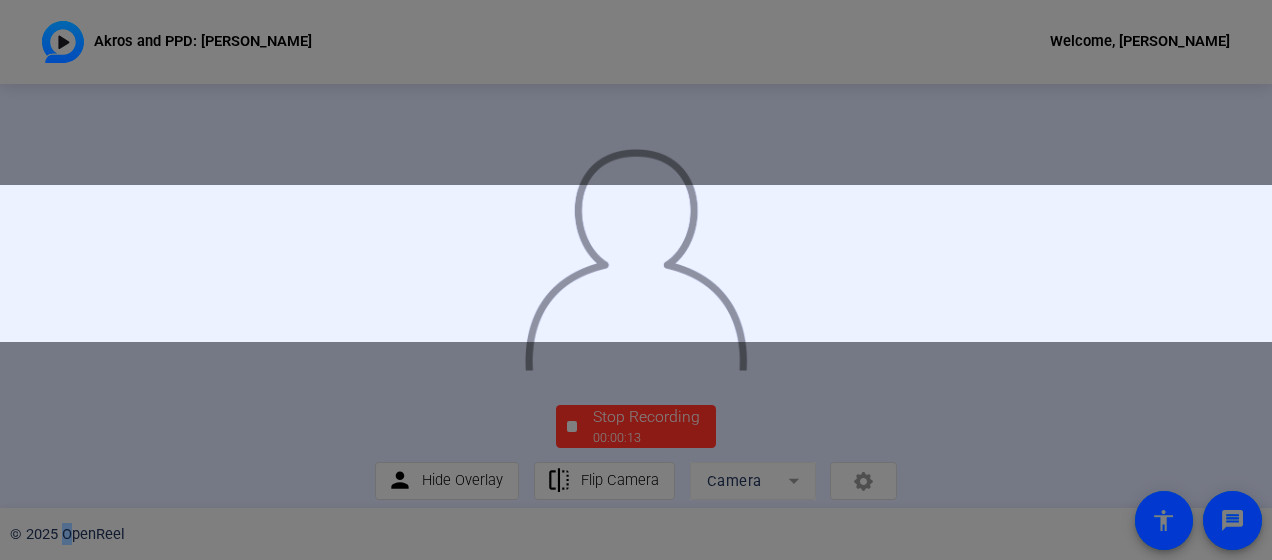 drag, startPoint x: 67, startPoint y: 546, endPoint x: 684, endPoint y: 252, distance: 683.46545 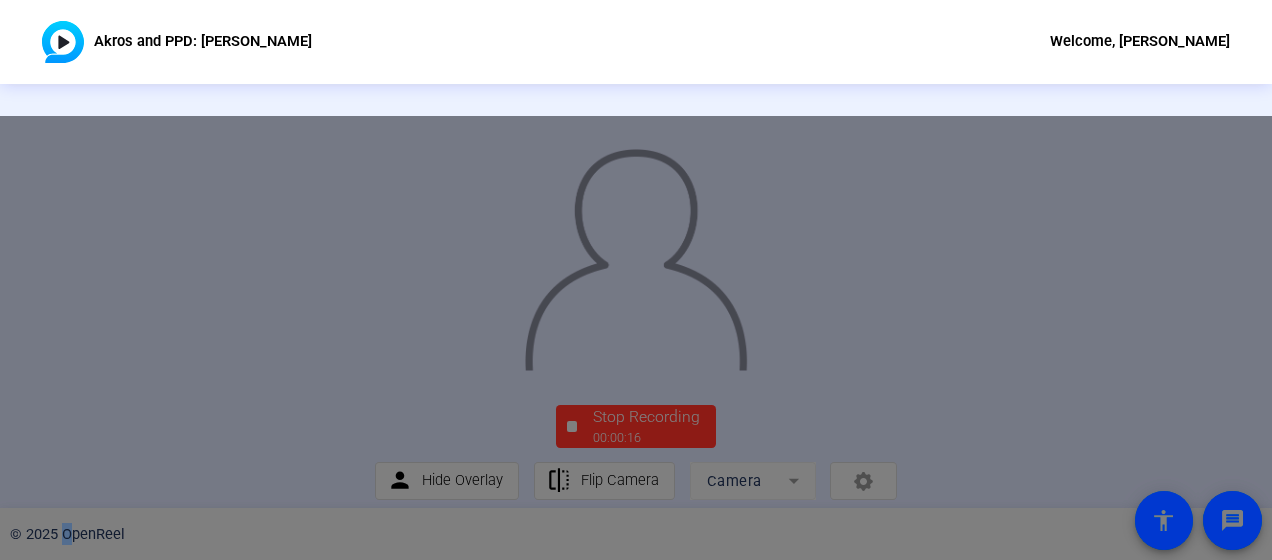 click 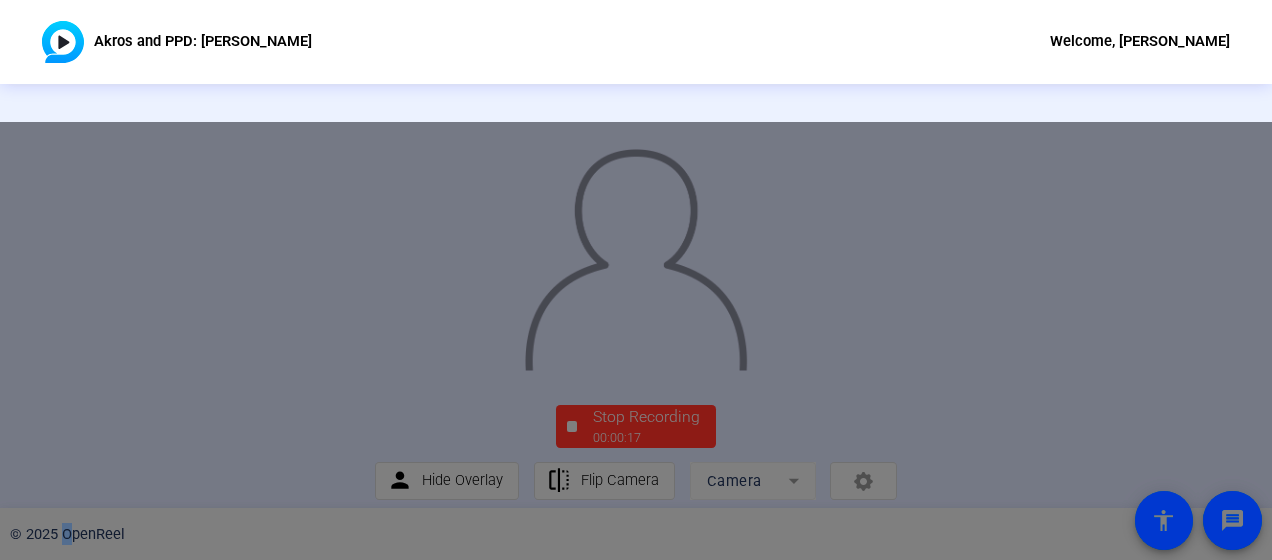 drag, startPoint x: 64, startPoint y: 42, endPoint x: 84, endPoint y: 51, distance: 21.931713 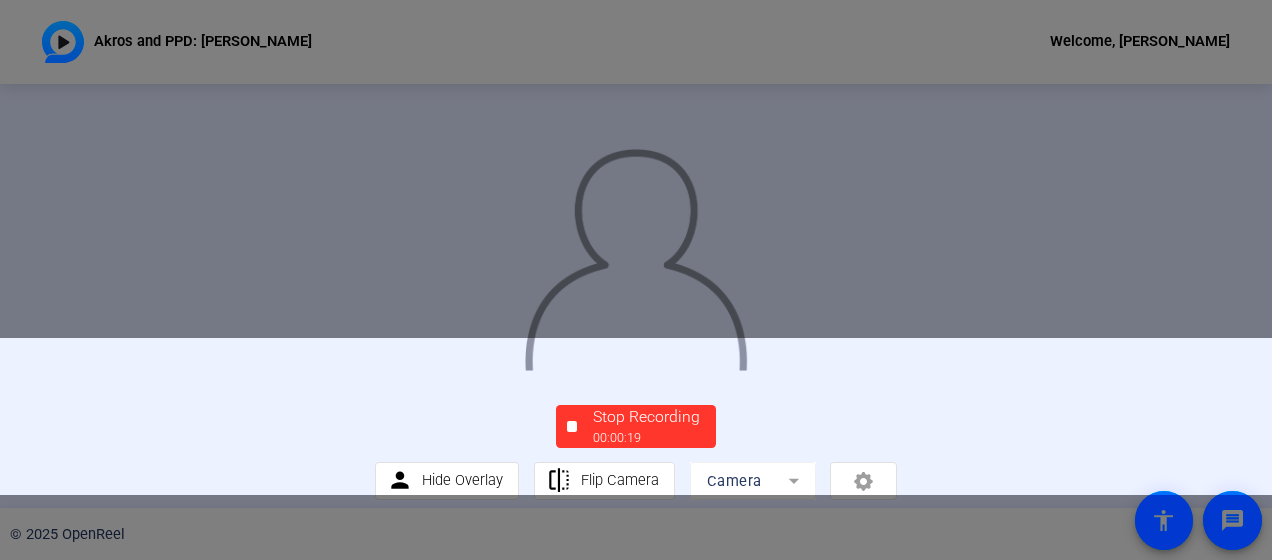 drag, startPoint x: 743, startPoint y: 290, endPoint x: 38, endPoint y: 388, distance: 711.77875 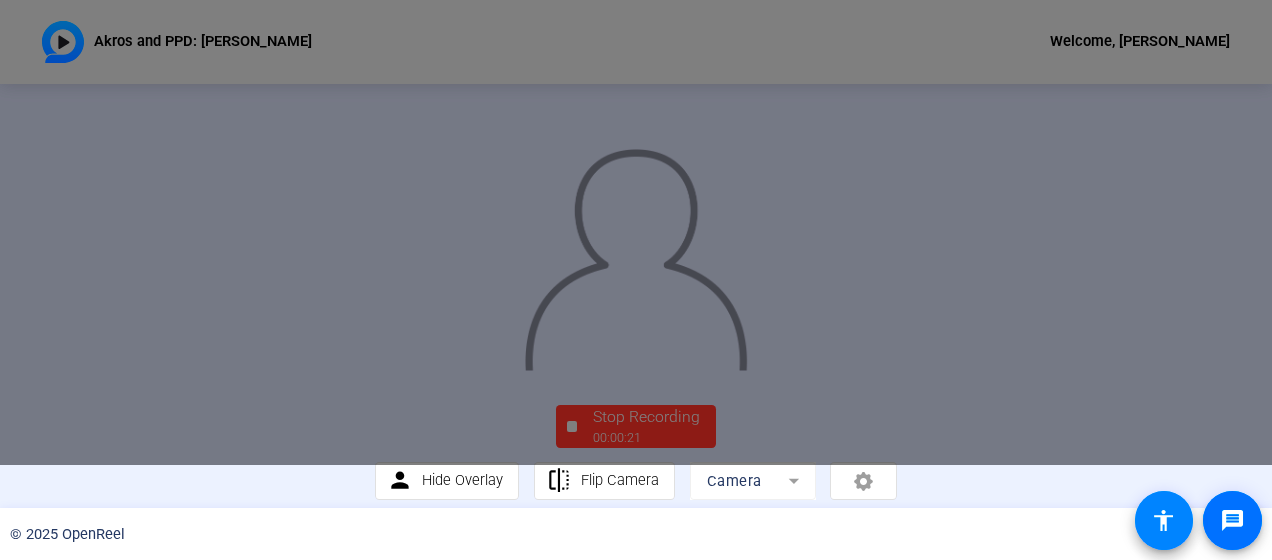 click on "accessibility" 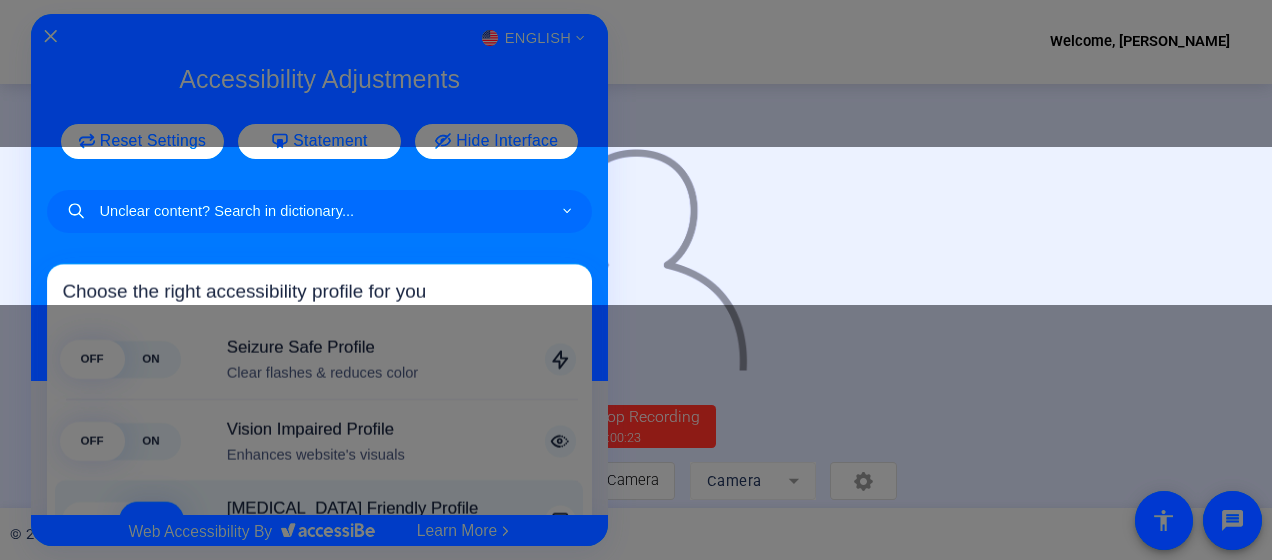 click 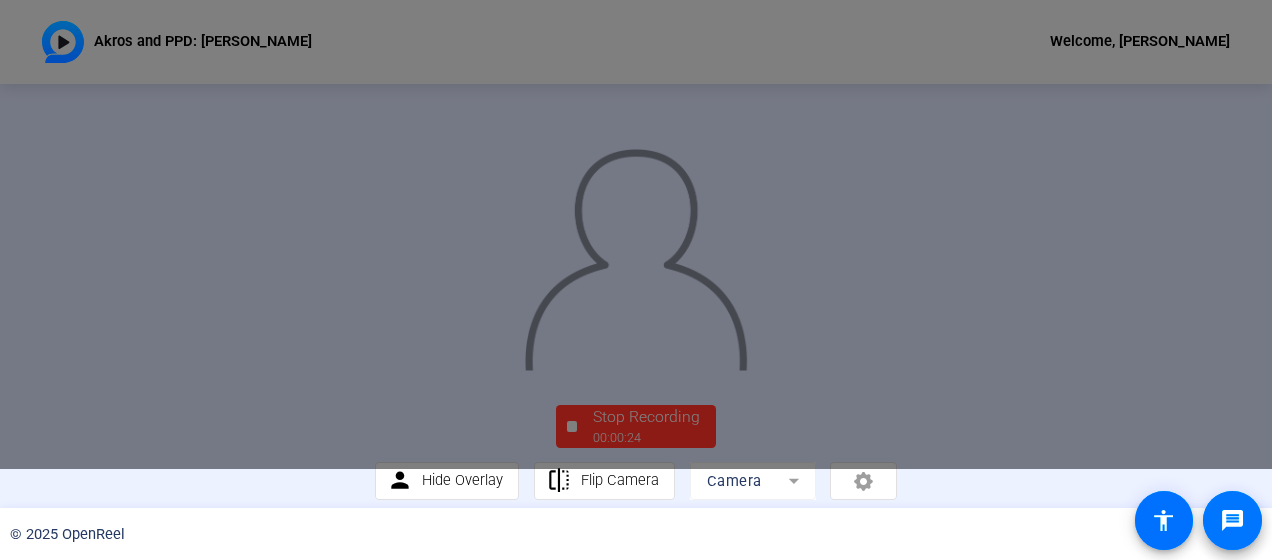 click on "message" 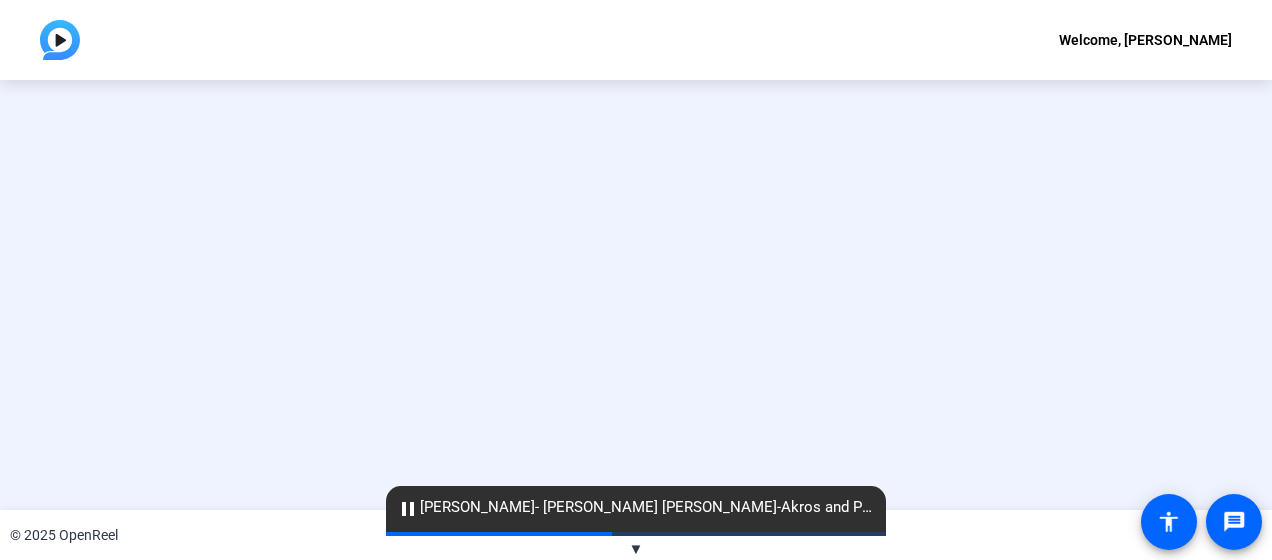 scroll, scrollTop: 0, scrollLeft: 0, axis: both 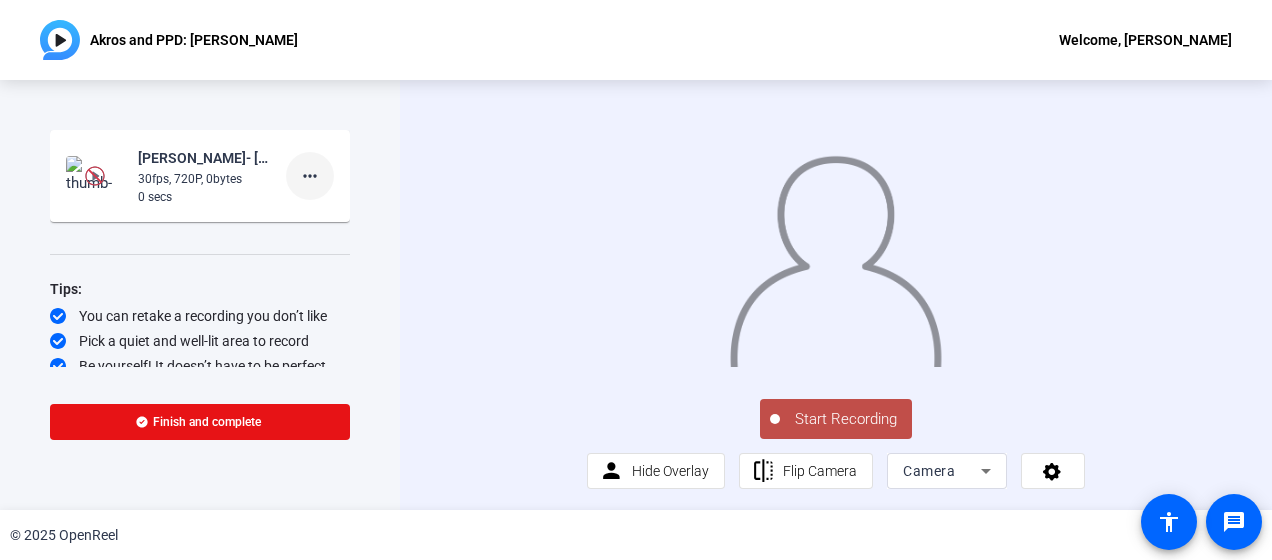 click on "more_horiz" 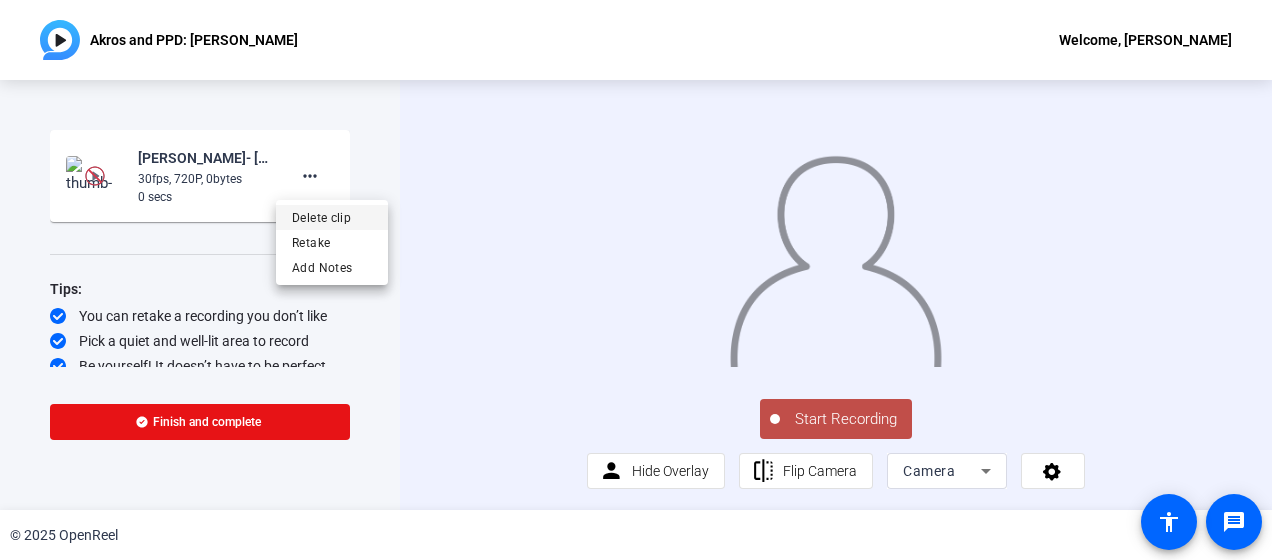 click on "Delete clip" at bounding box center (332, 218) 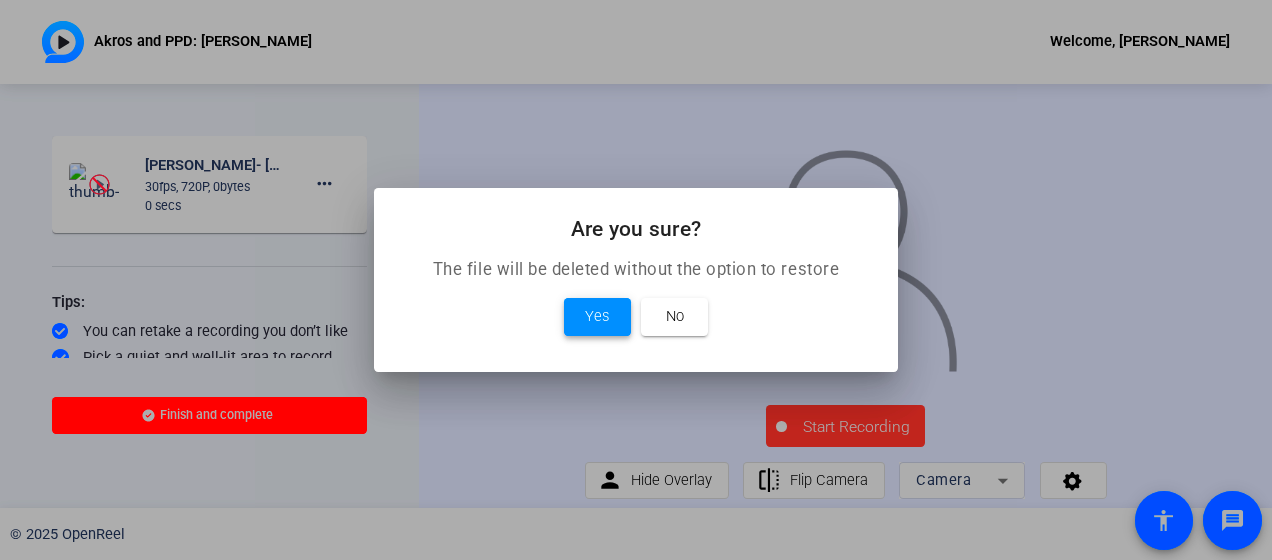click on "Yes" at bounding box center [597, 316] 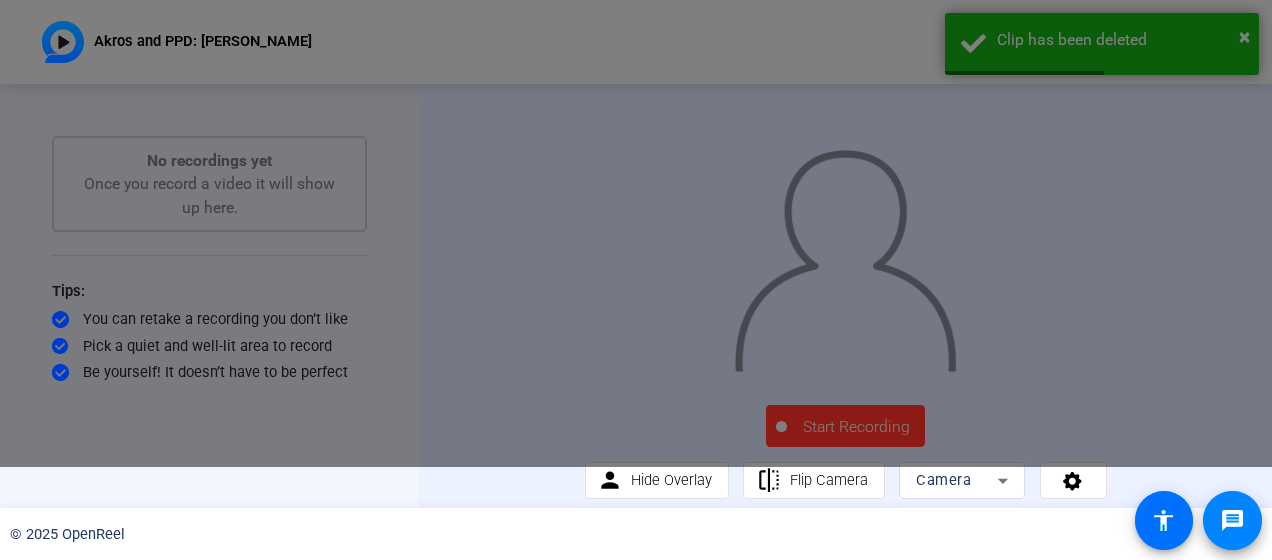 click on "message" 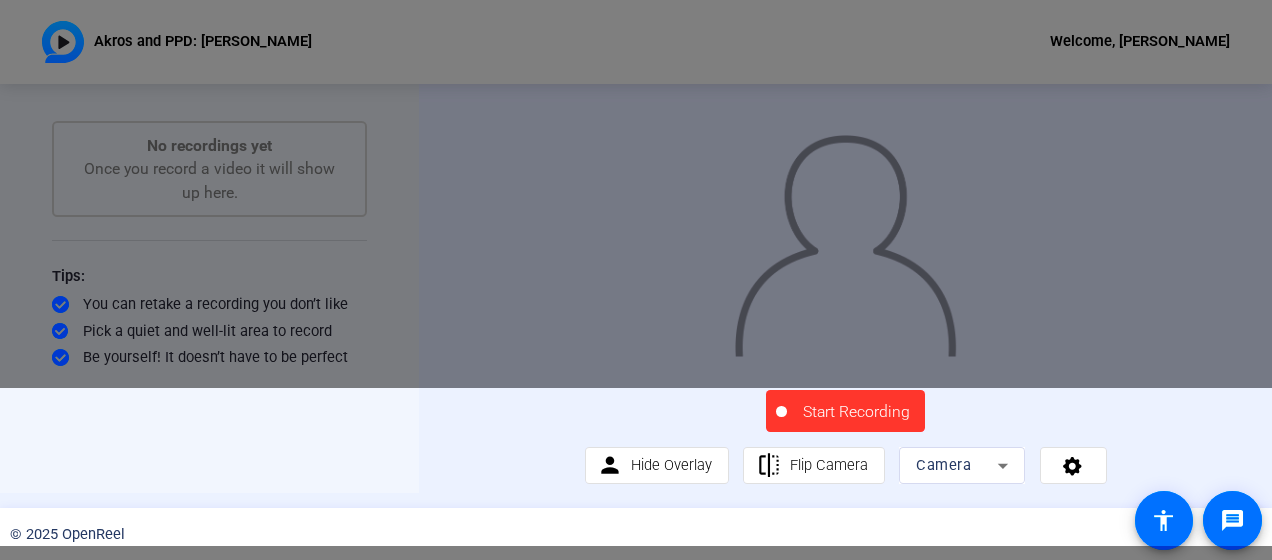 scroll, scrollTop: 0, scrollLeft: 0, axis: both 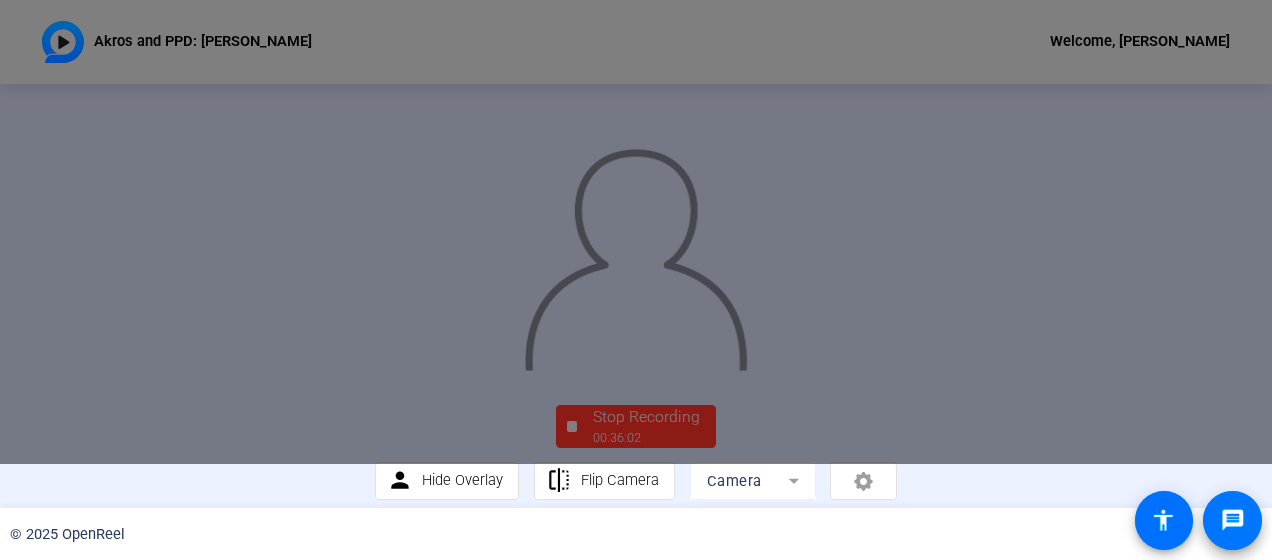 click 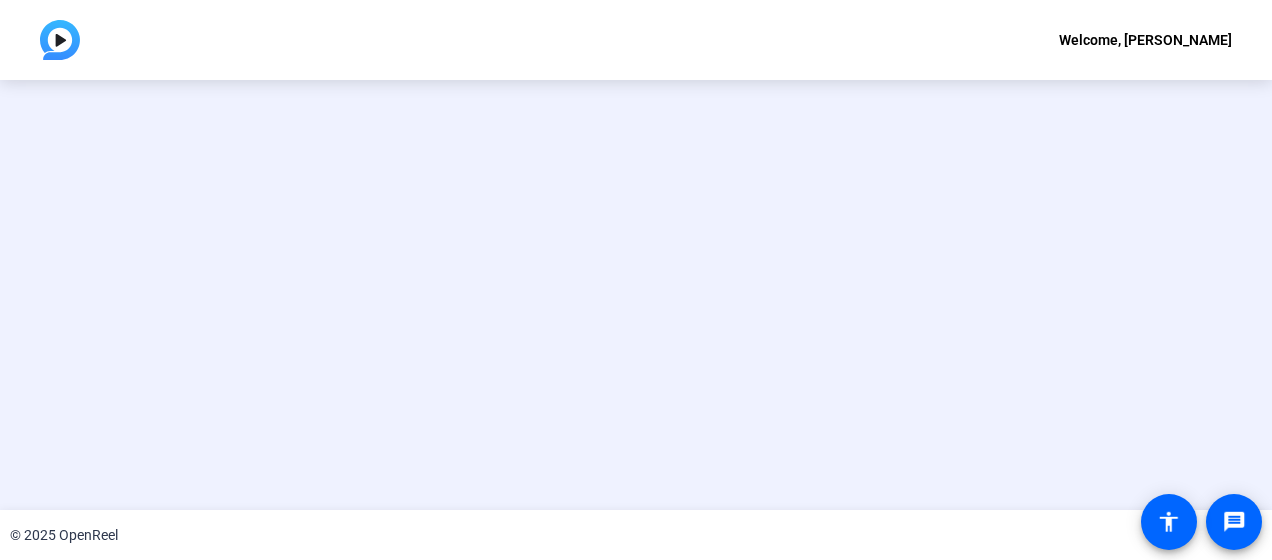 scroll, scrollTop: 0, scrollLeft: 0, axis: both 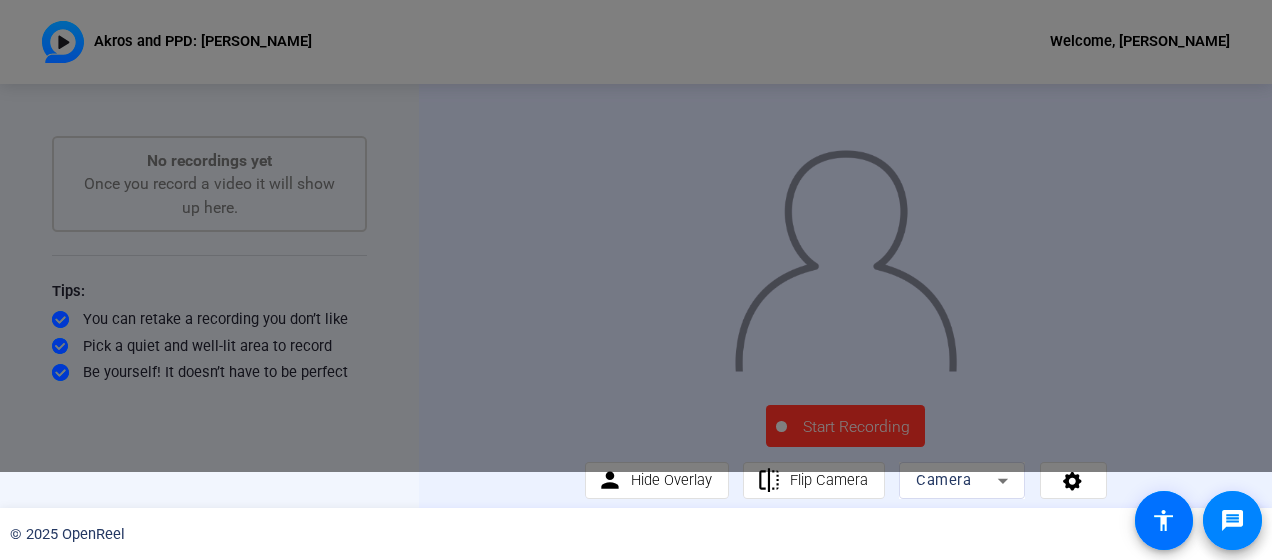 click on "message" 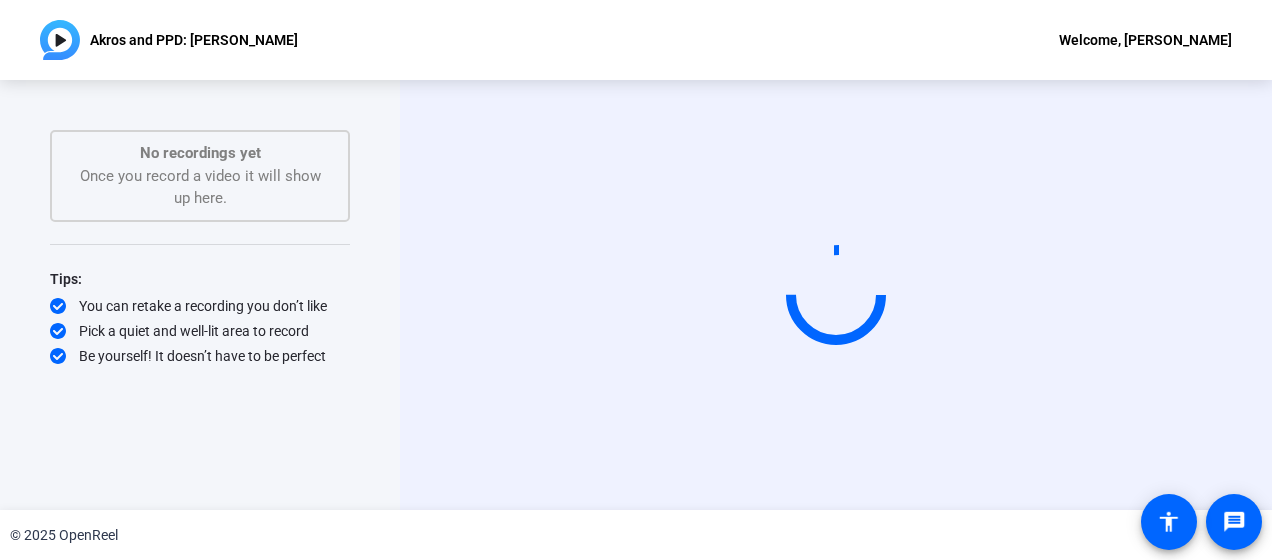 scroll, scrollTop: 0, scrollLeft: 0, axis: both 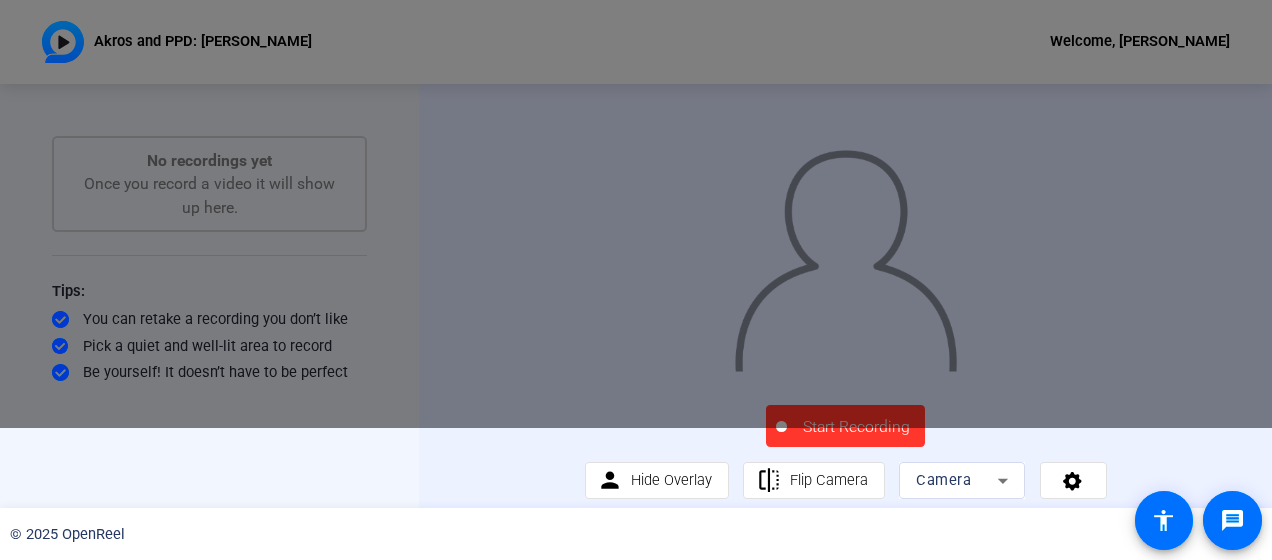 click on "Start Recording" 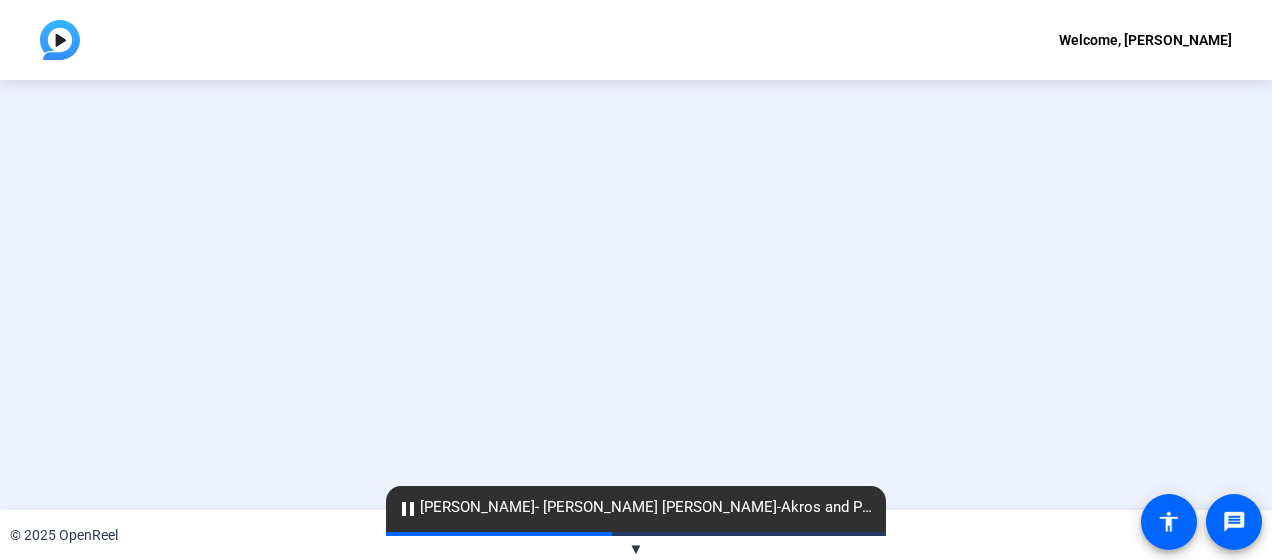 scroll, scrollTop: 0, scrollLeft: 0, axis: both 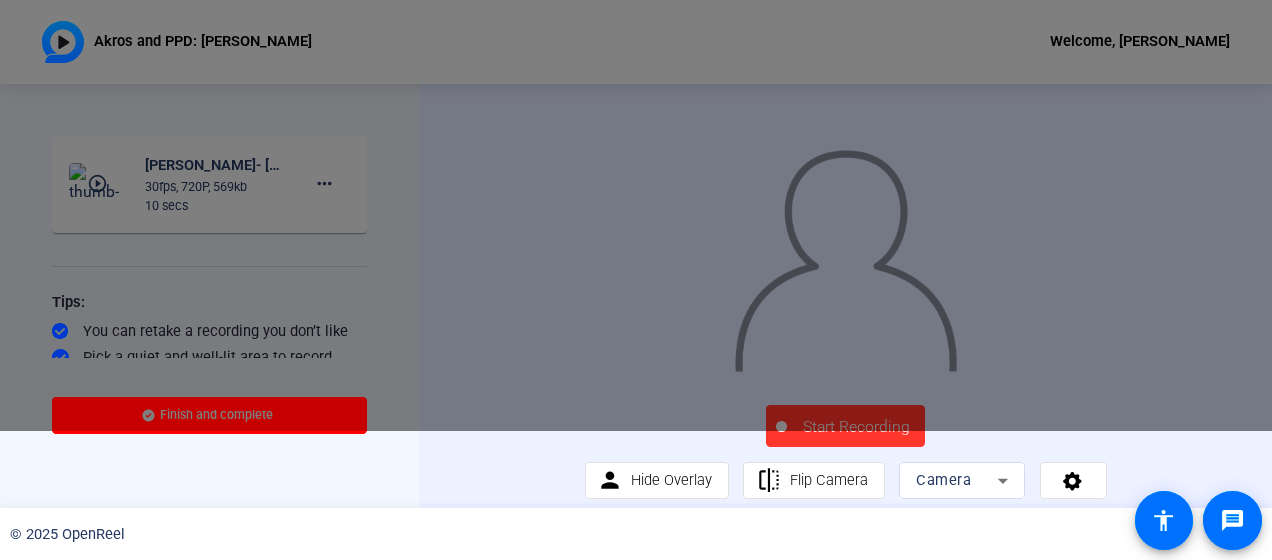 click on "Start Recording" 